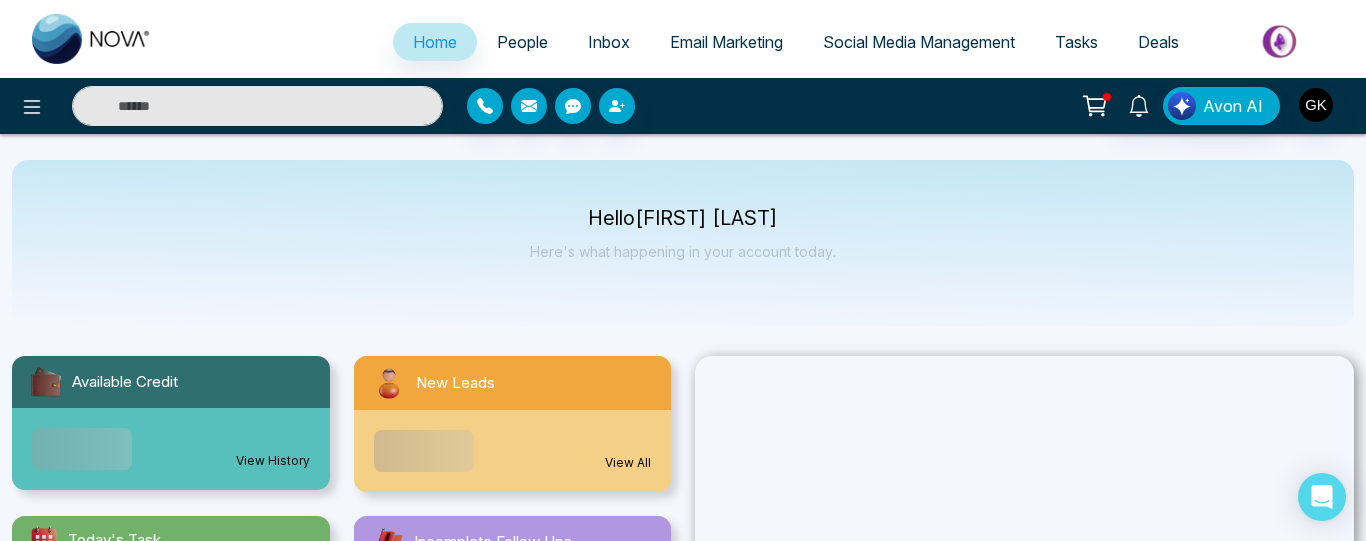 select on "*" 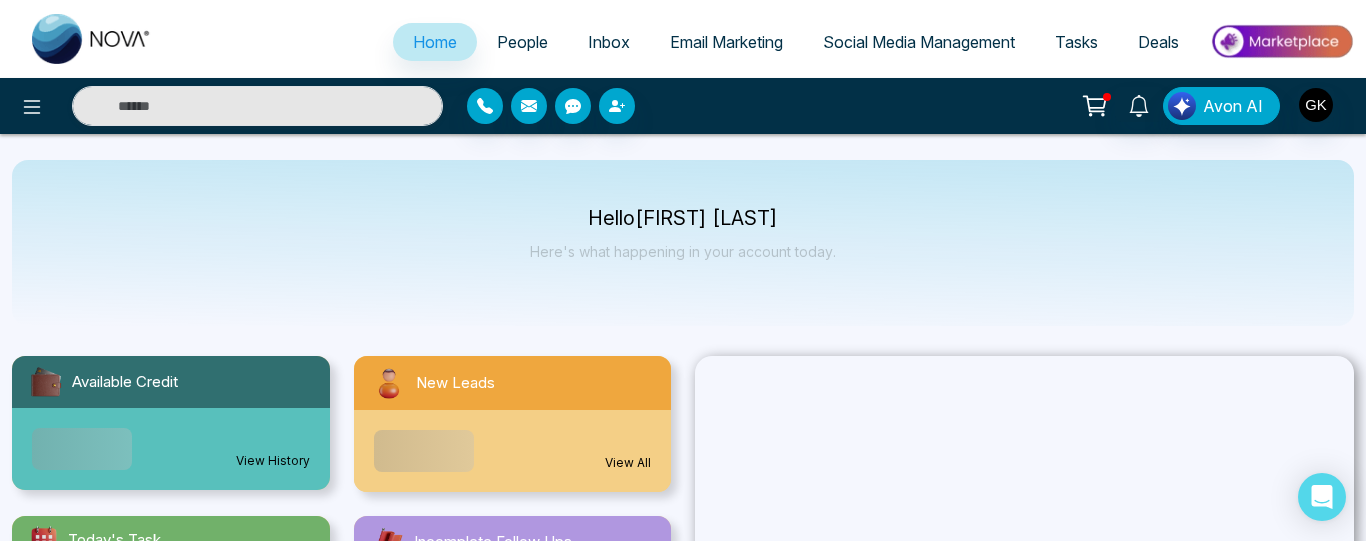 select on "*" 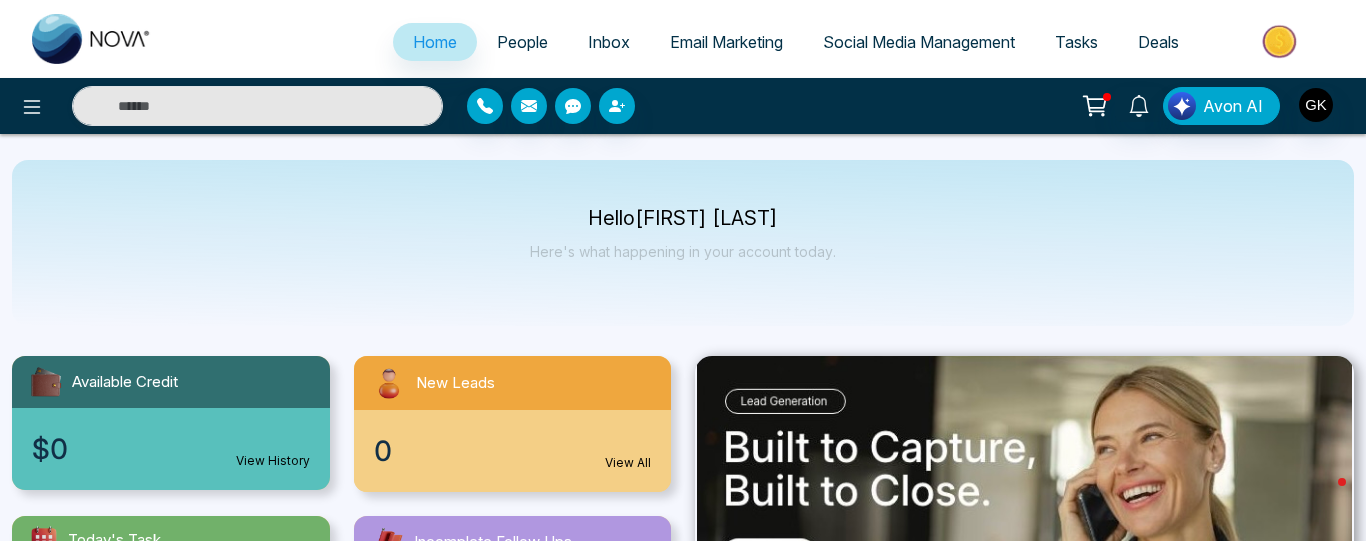 scroll, scrollTop: 0, scrollLeft: 0, axis: both 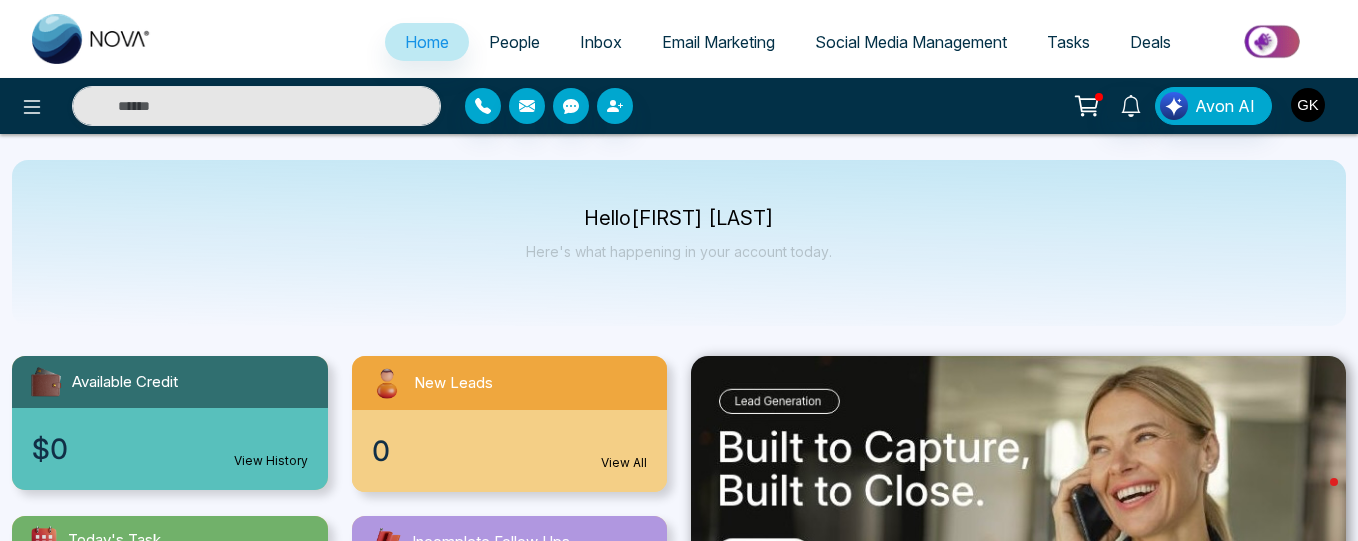 click at bounding box center (1308, 105) 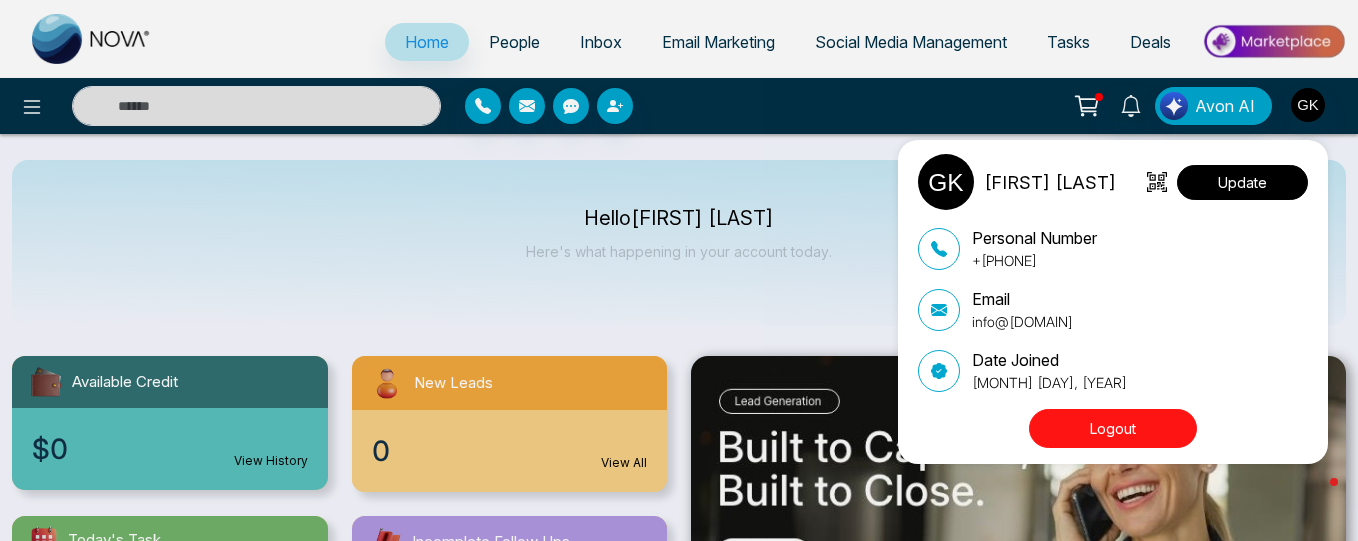 click on "Update" at bounding box center (1242, 182) 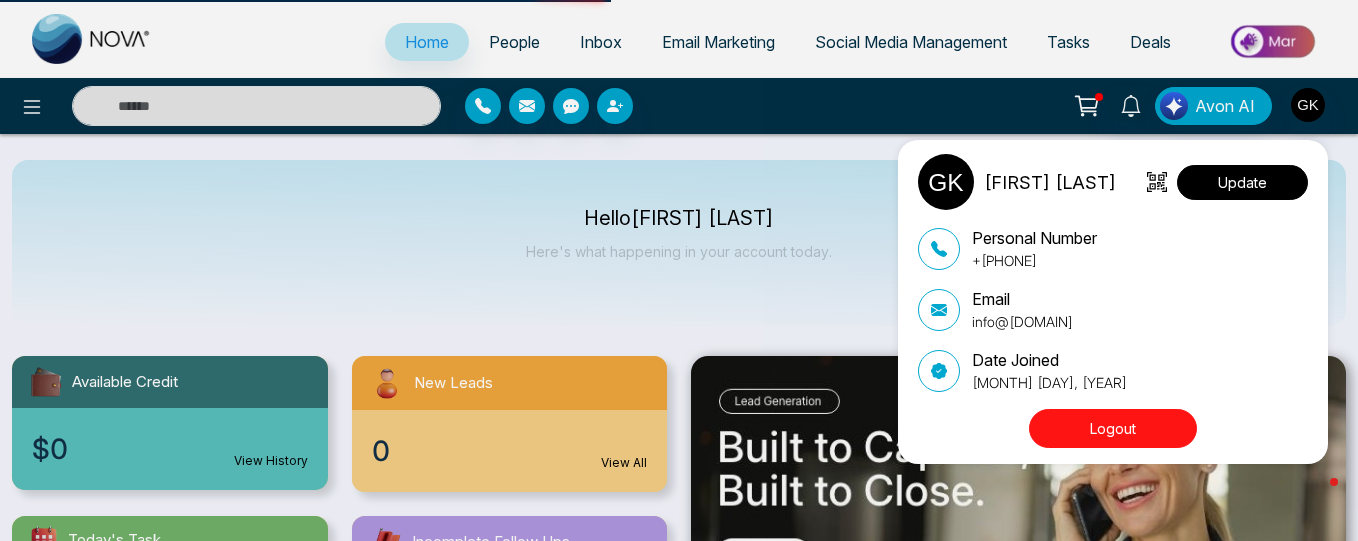 select 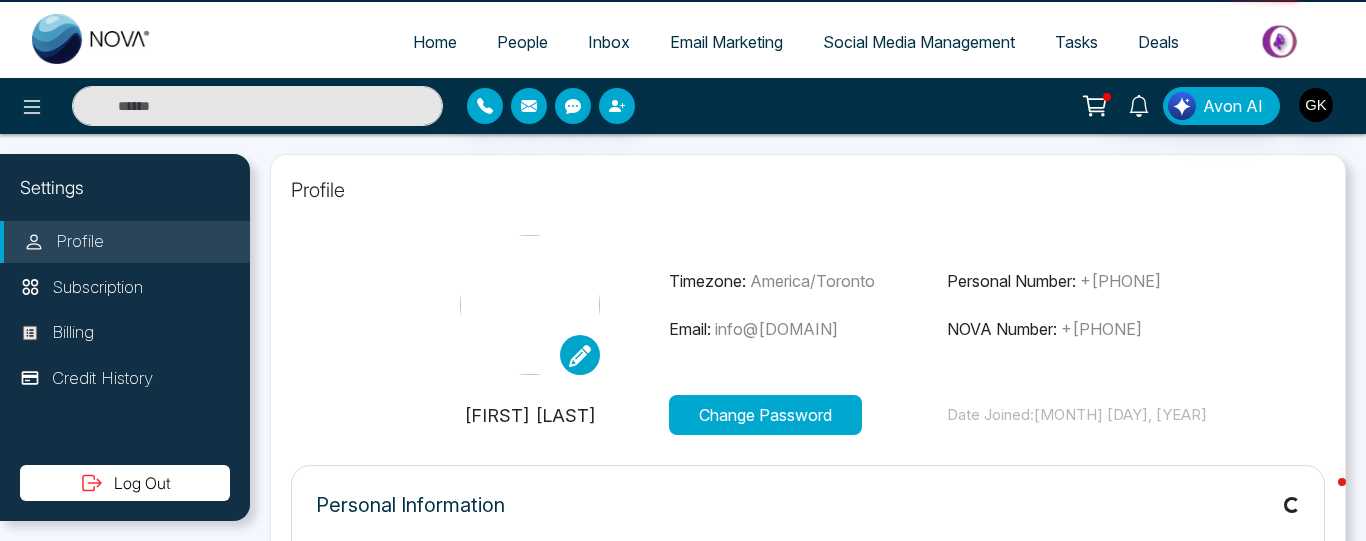 type on "**********" 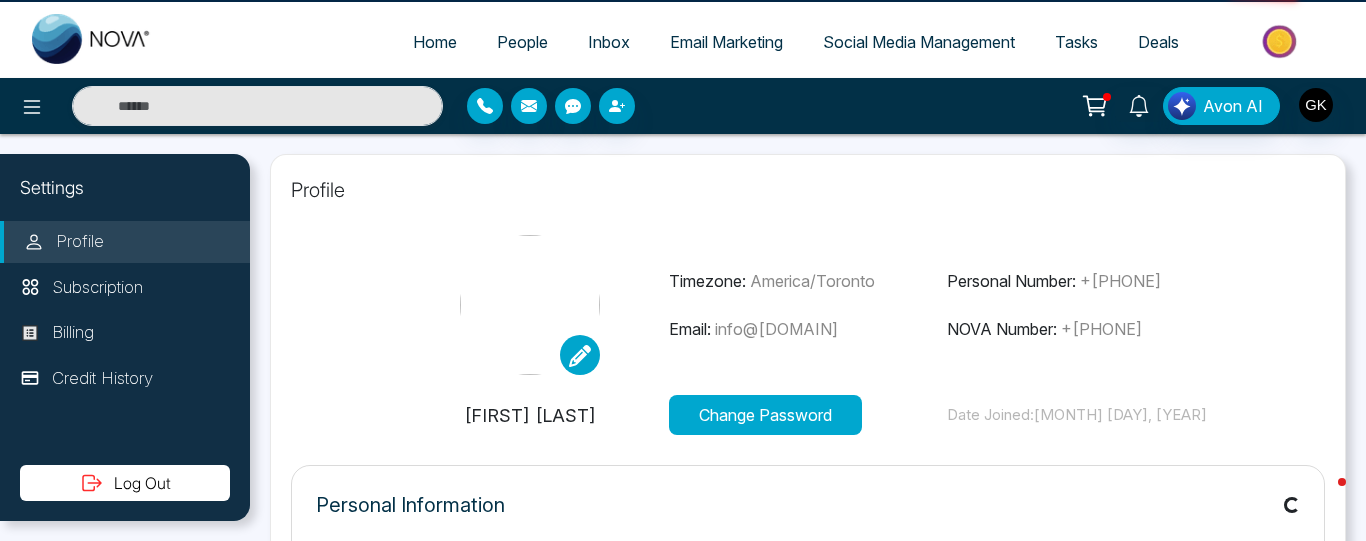 type on "**********" 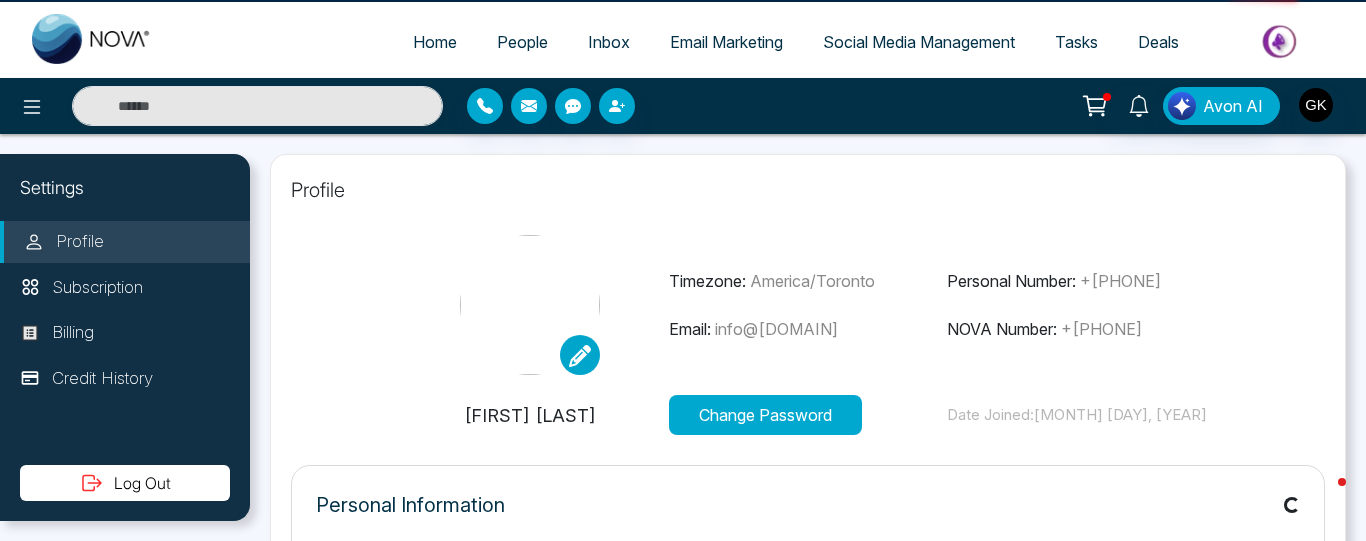 select on "**" 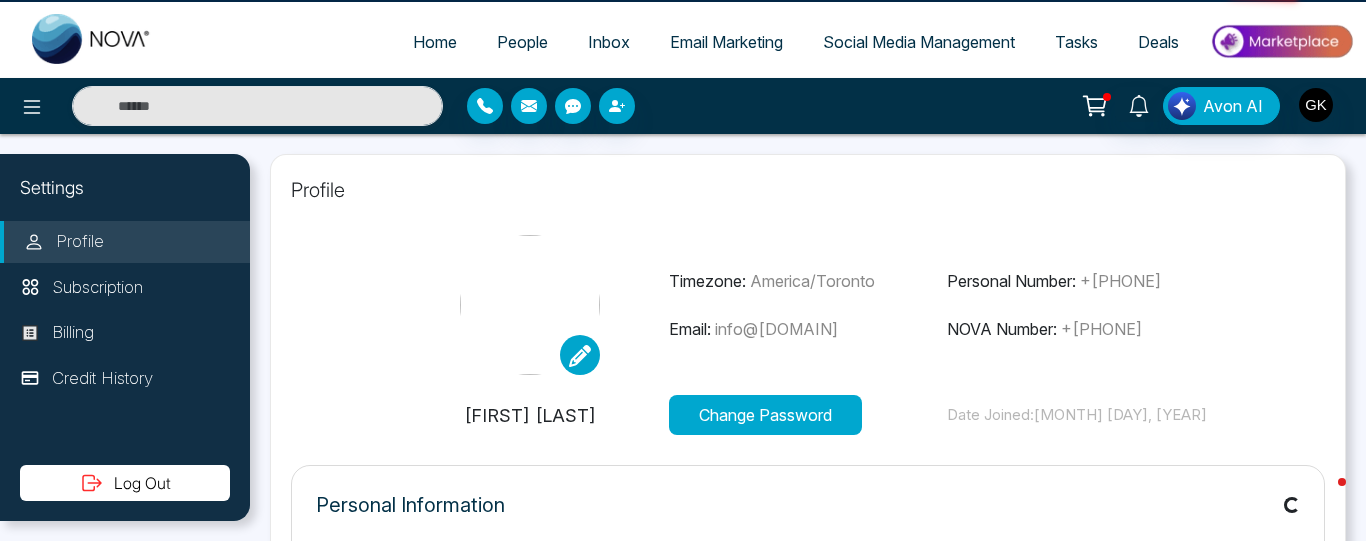 type on "**********" 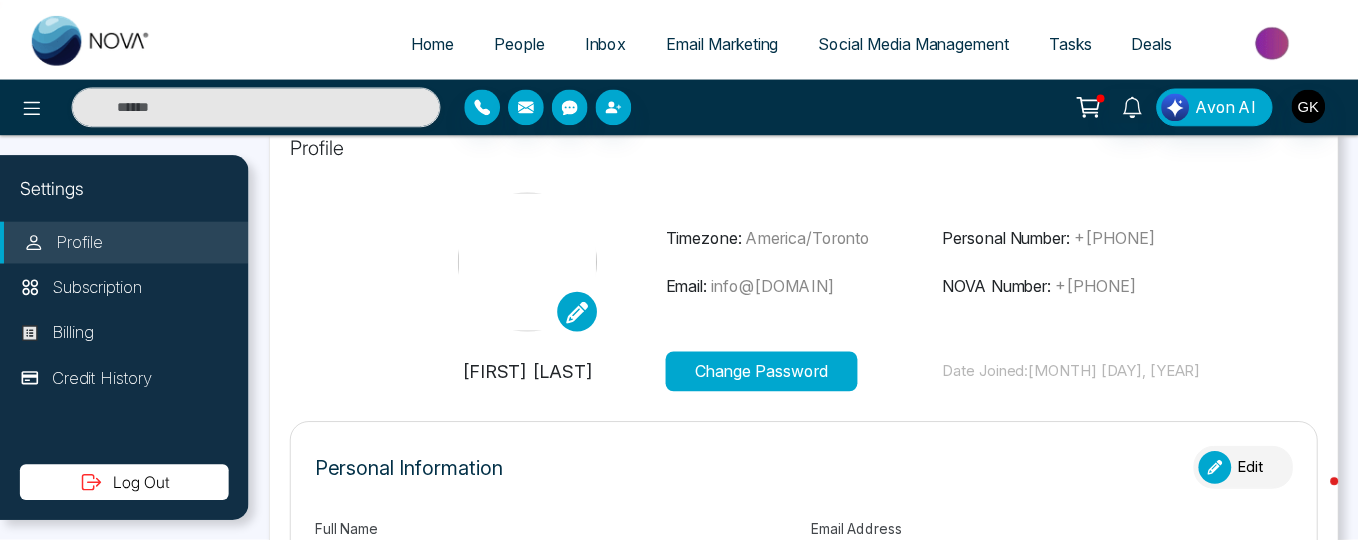 scroll, scrollTop: 0, scrollLeft: 0, axis: both 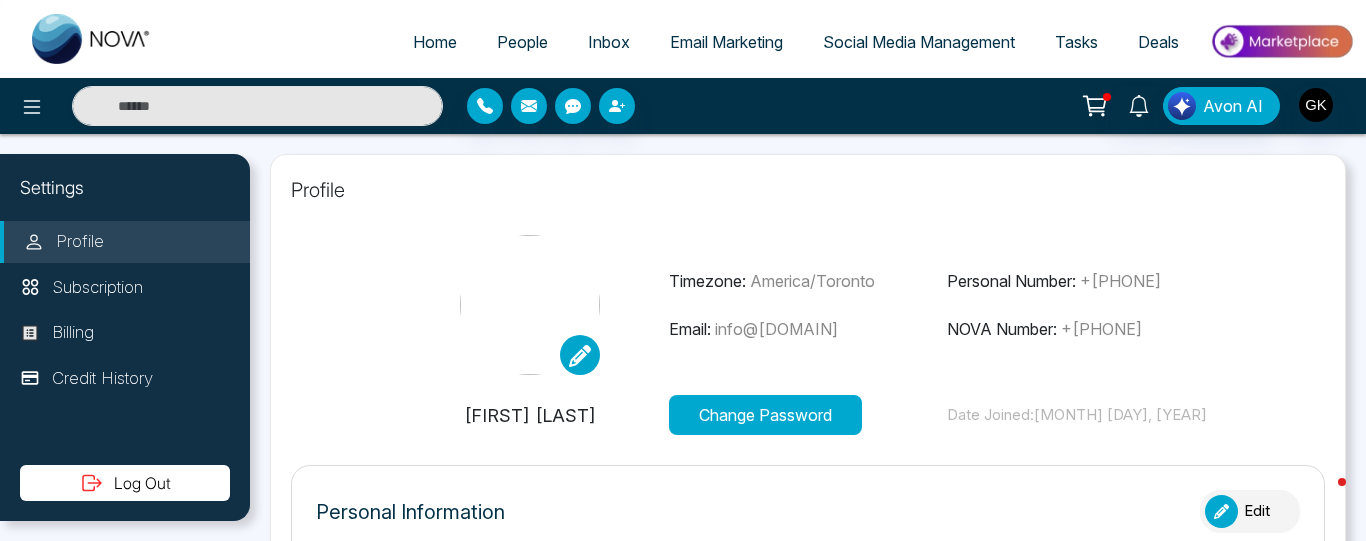 click 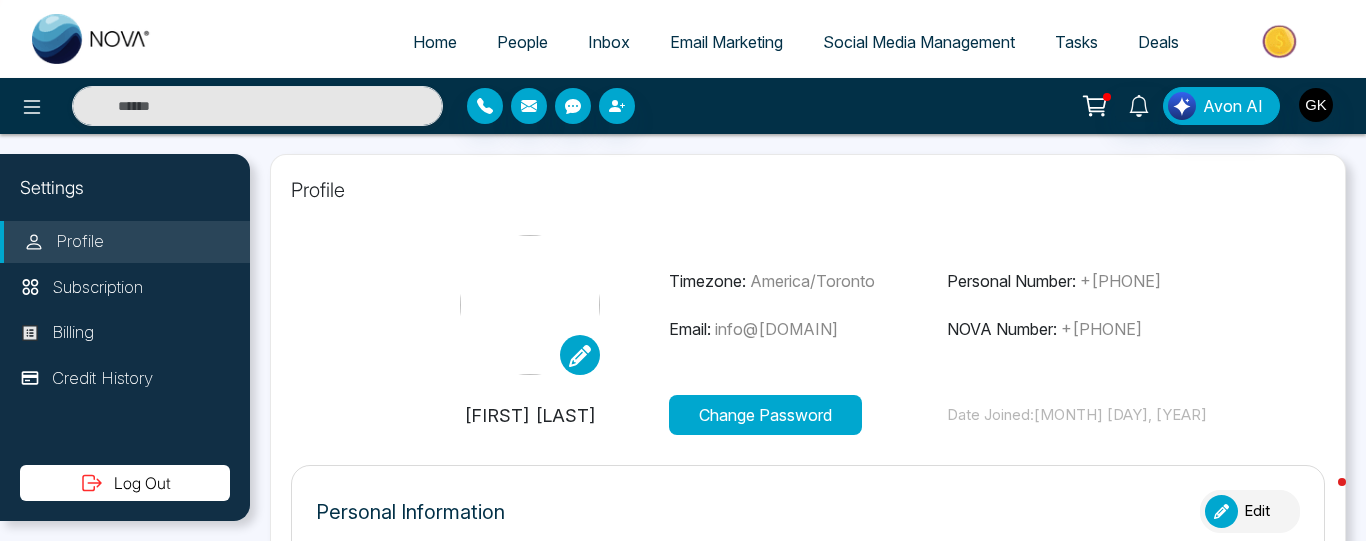 click at bounding box center (0, 0) 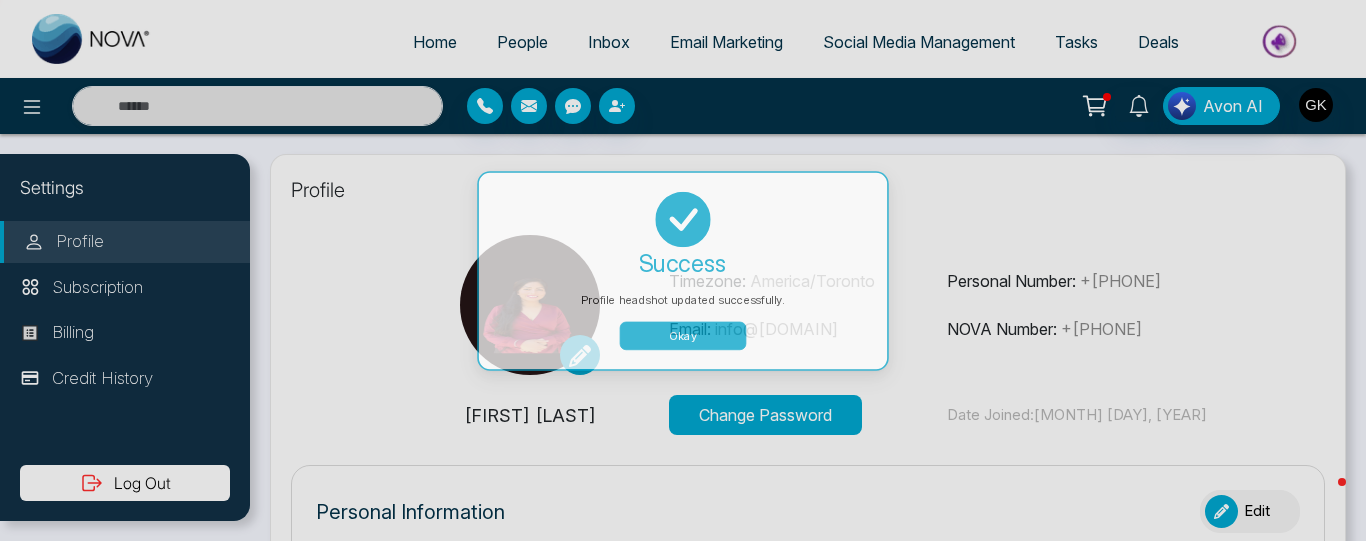 select 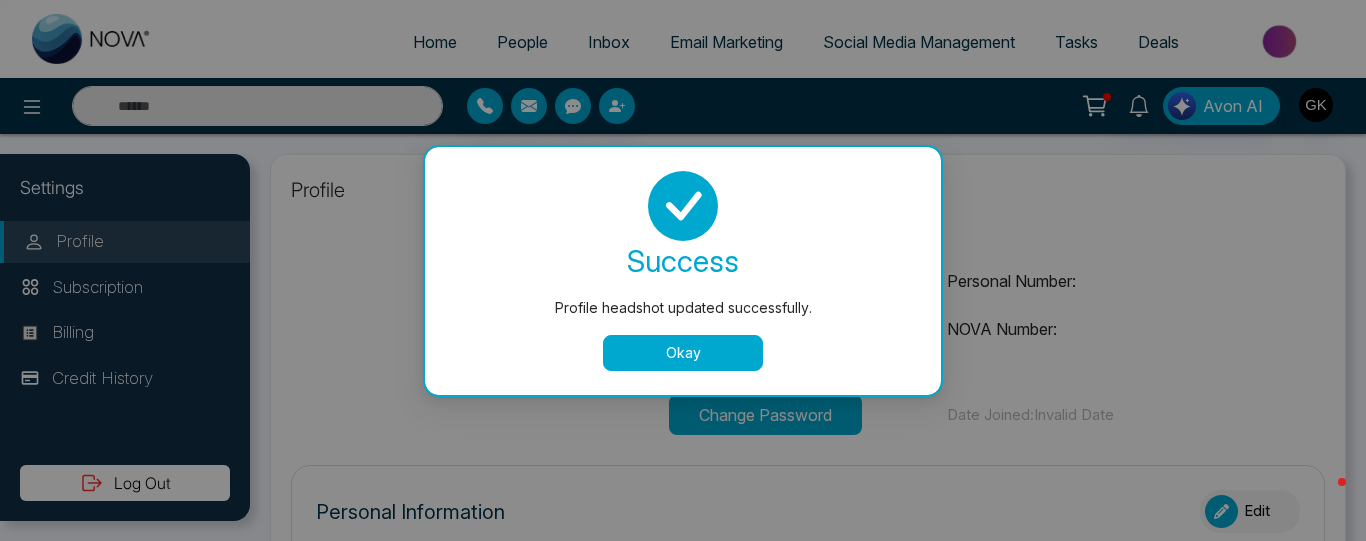 type on "**********" 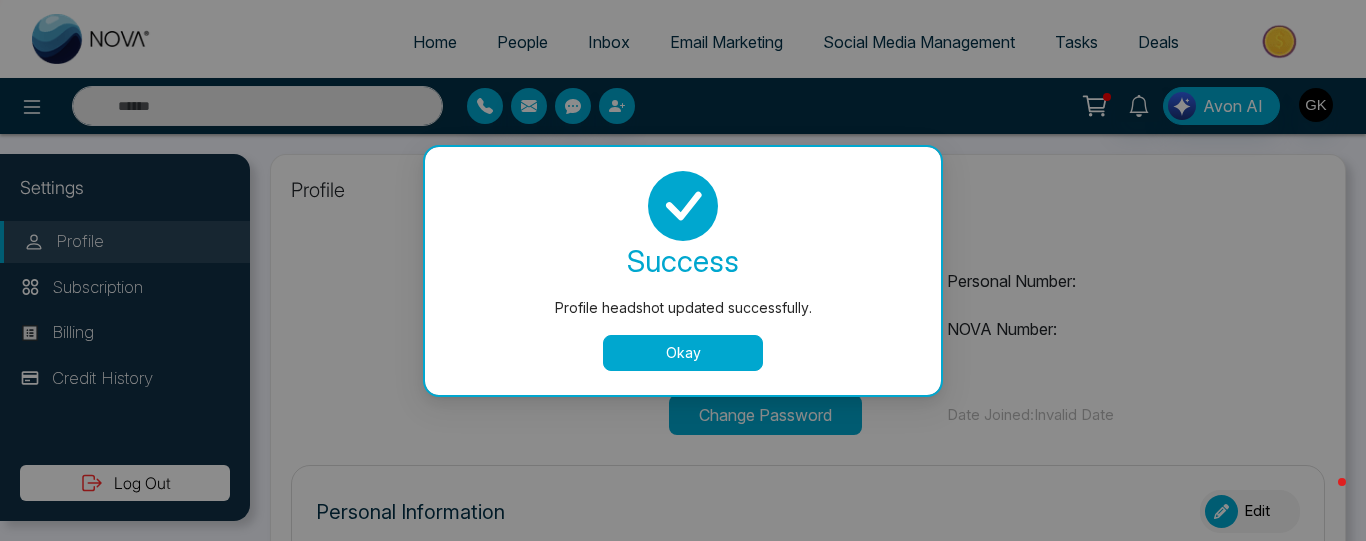 type on "**********" 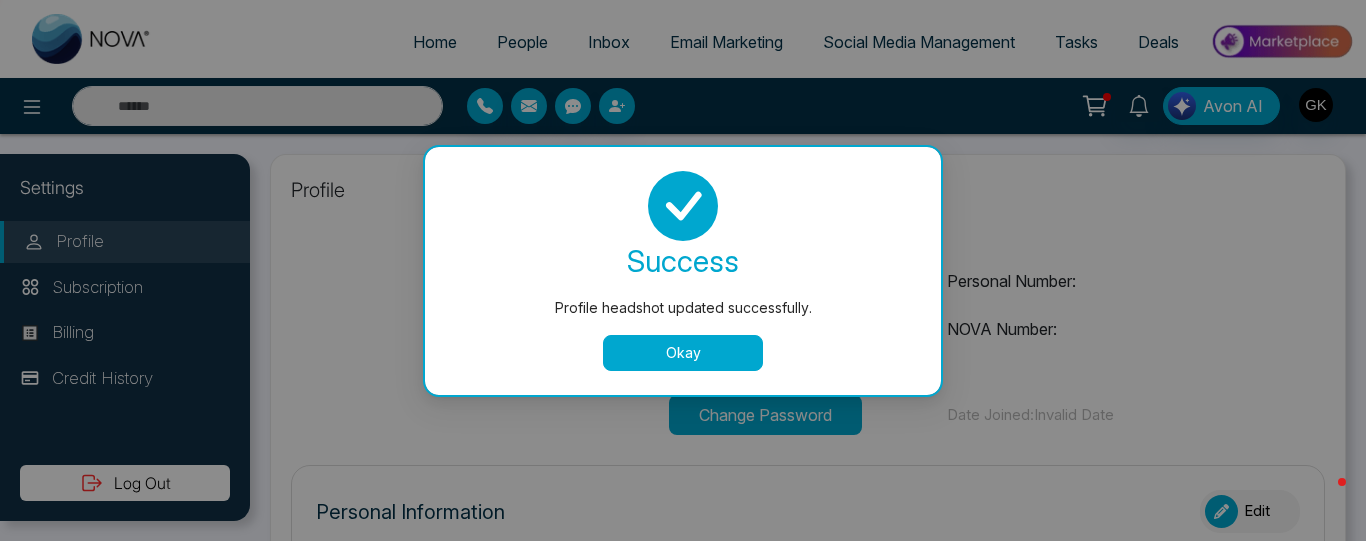 select on "**" 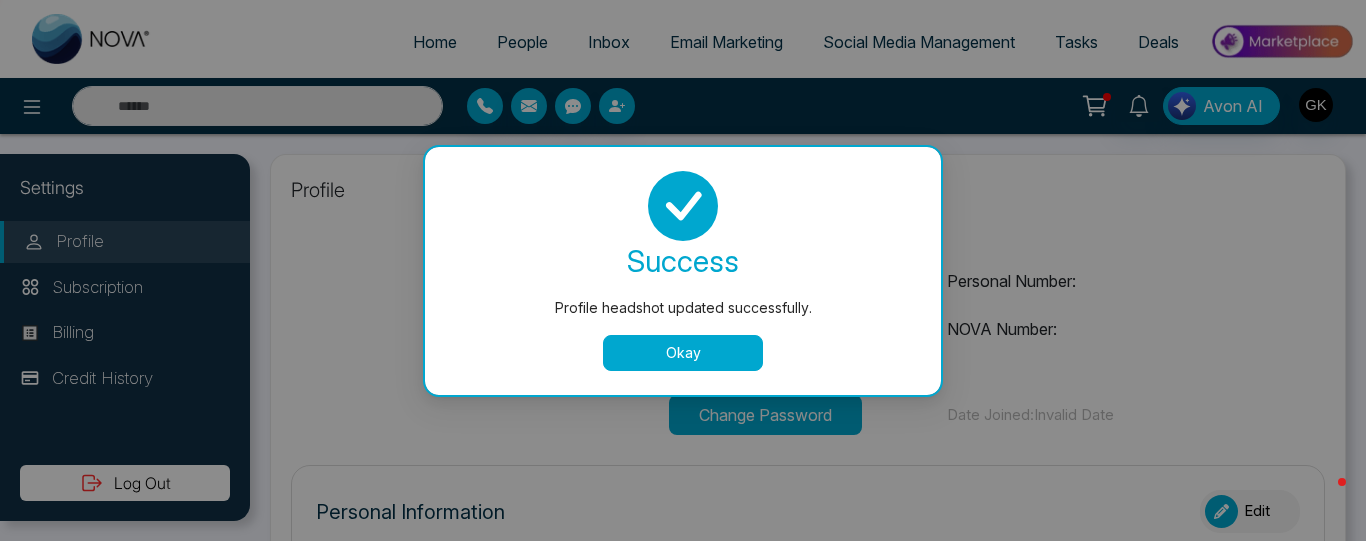 type on "**********" 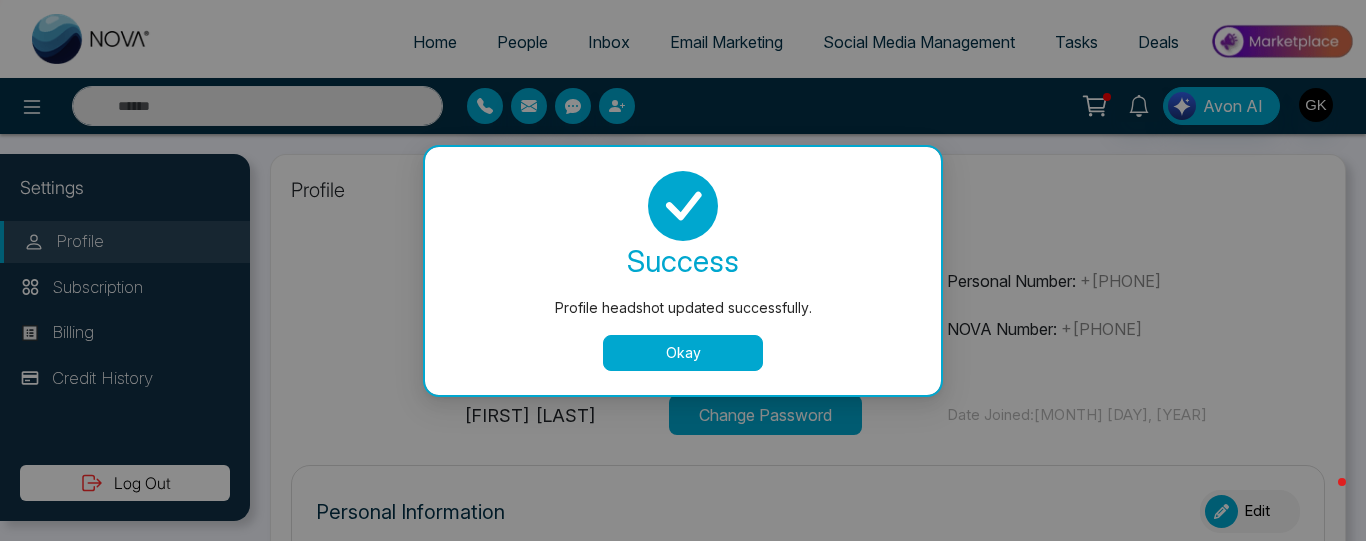 click on "Okay" at bounding box center [683, 353] 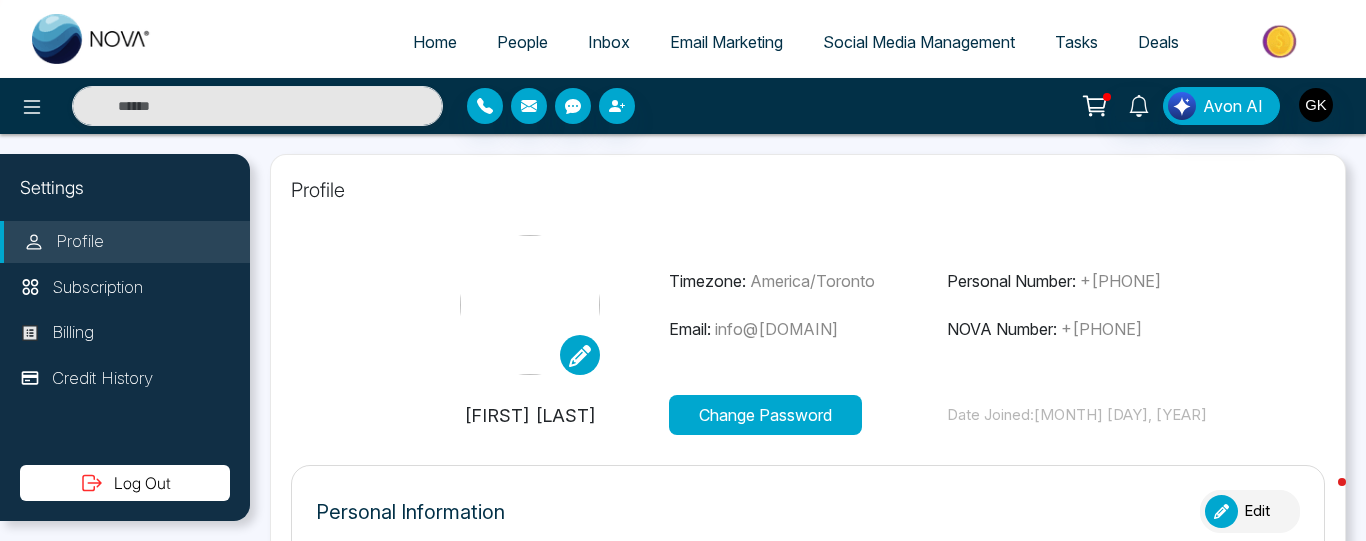 click on "Social Media Management" at bounding box center (919, 42) 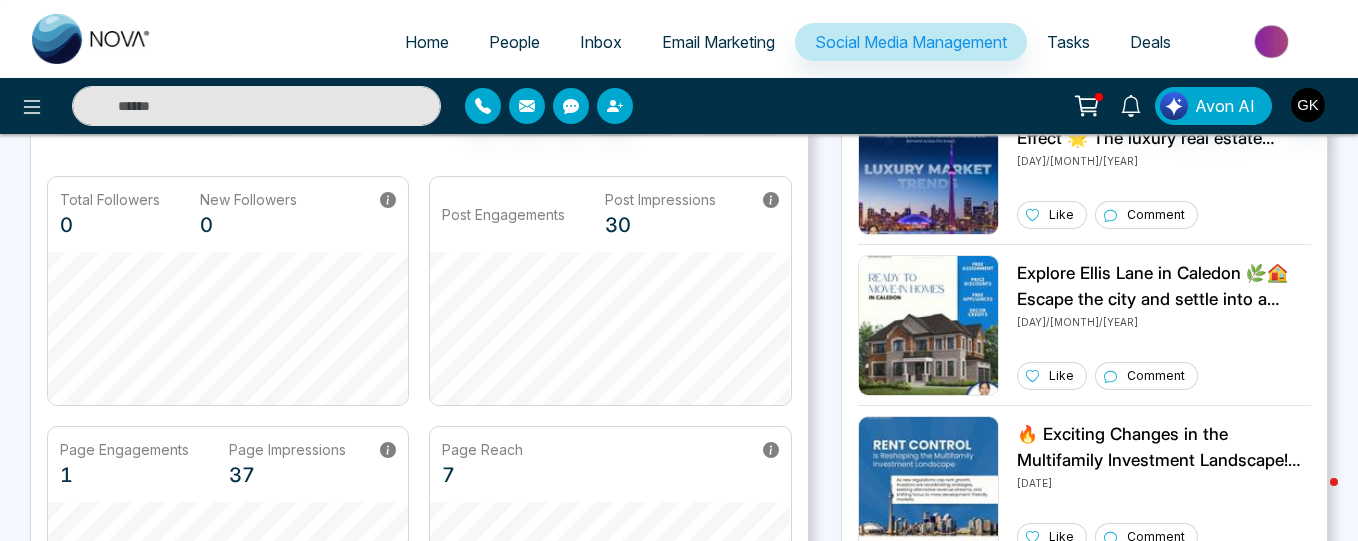 scroll, scrollTop: 0, scrollLeft: 0, axis: both 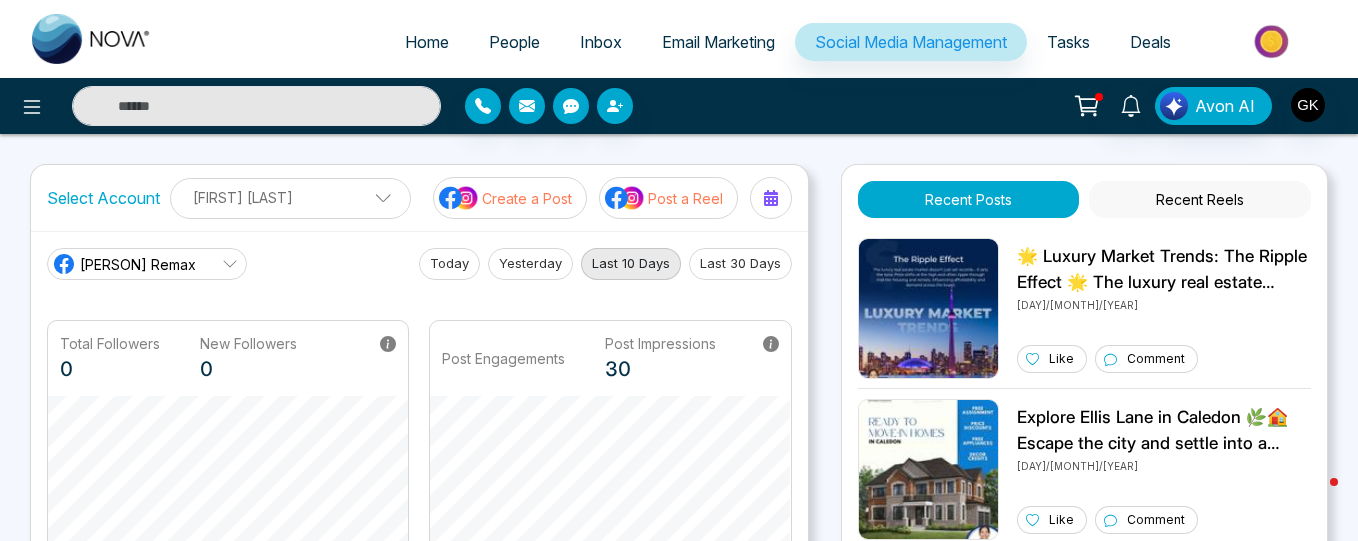 click on "[PERSON] Remax" at bounding box center (147, 264) 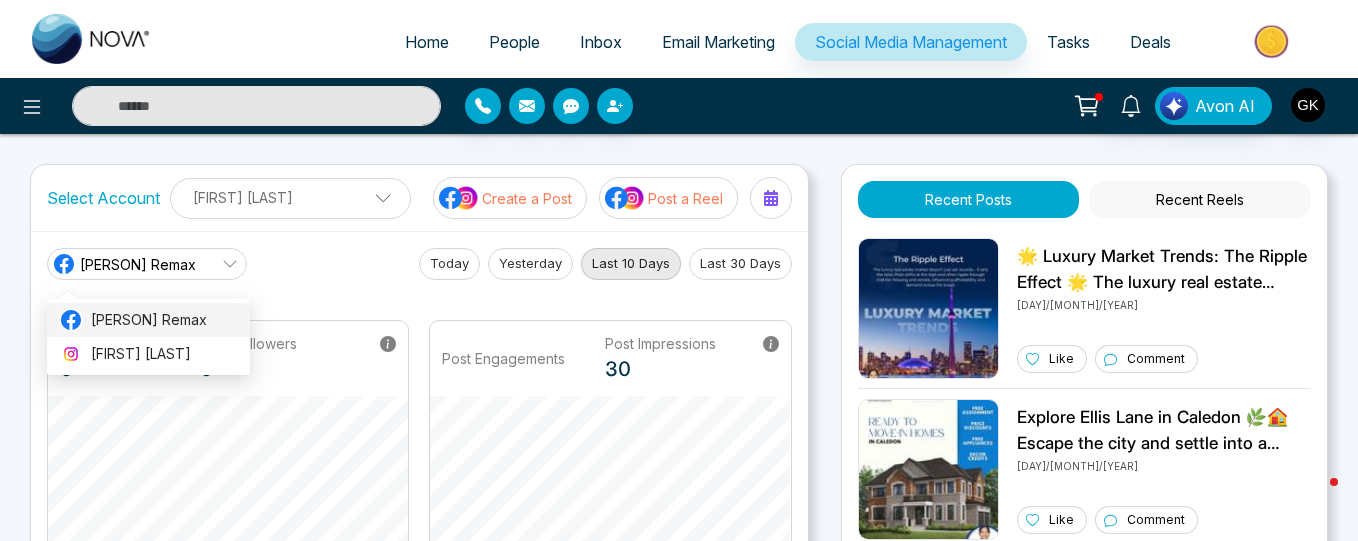 click on "[PERSON] Remax" at bounding box center [164, 320] 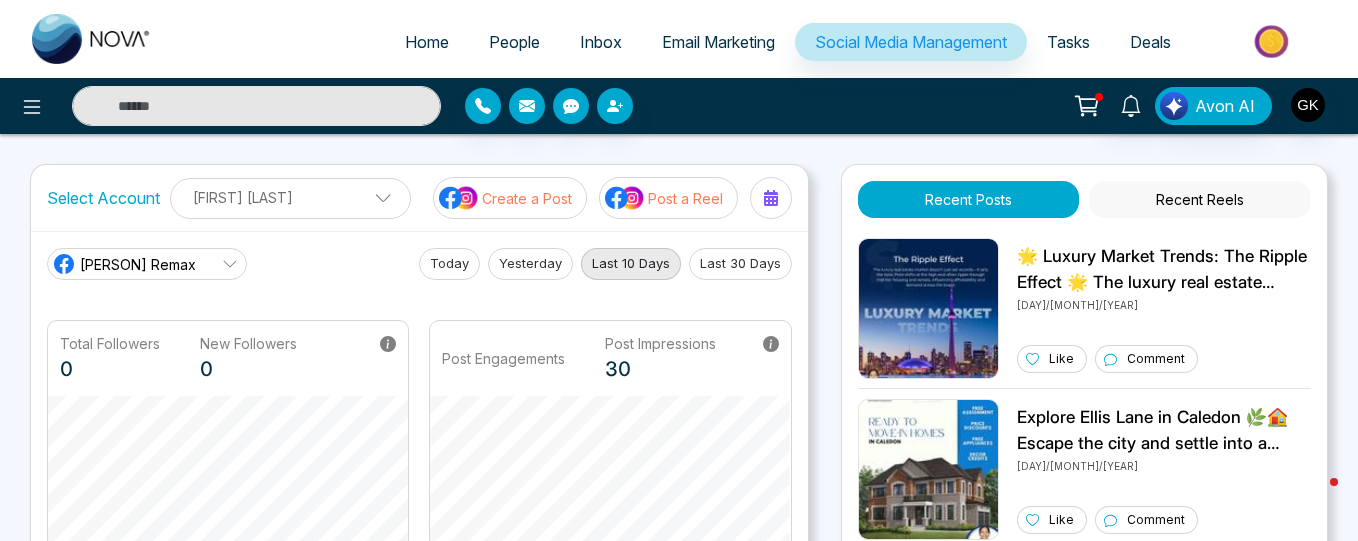 click on "[FIRST] [LAST]" at bounding box center (290, 197) 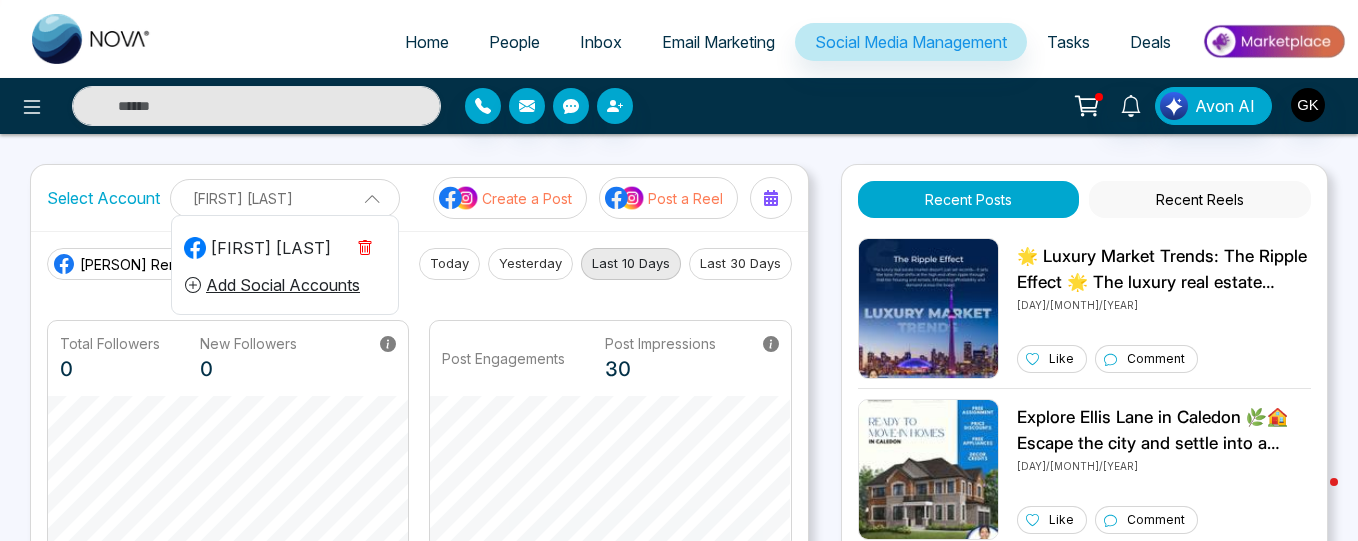 click on "[FIRST] [LAST]" at bounding box center (257, 248) 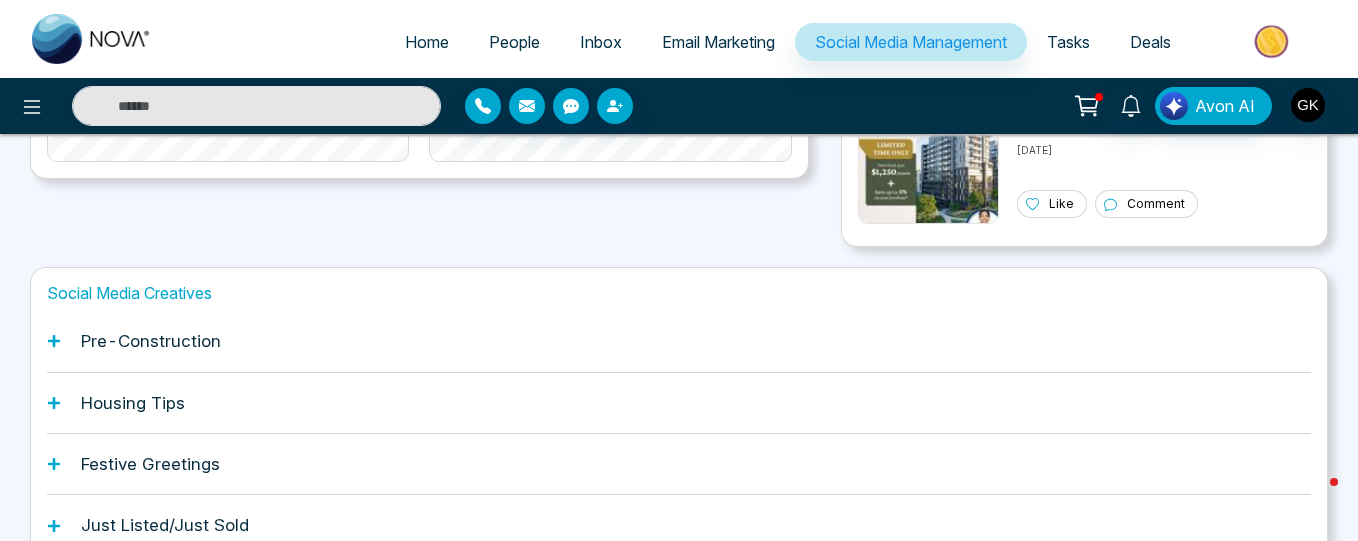 scroll, scrollTop: 640, scrollLeft: 0, axis: vertical 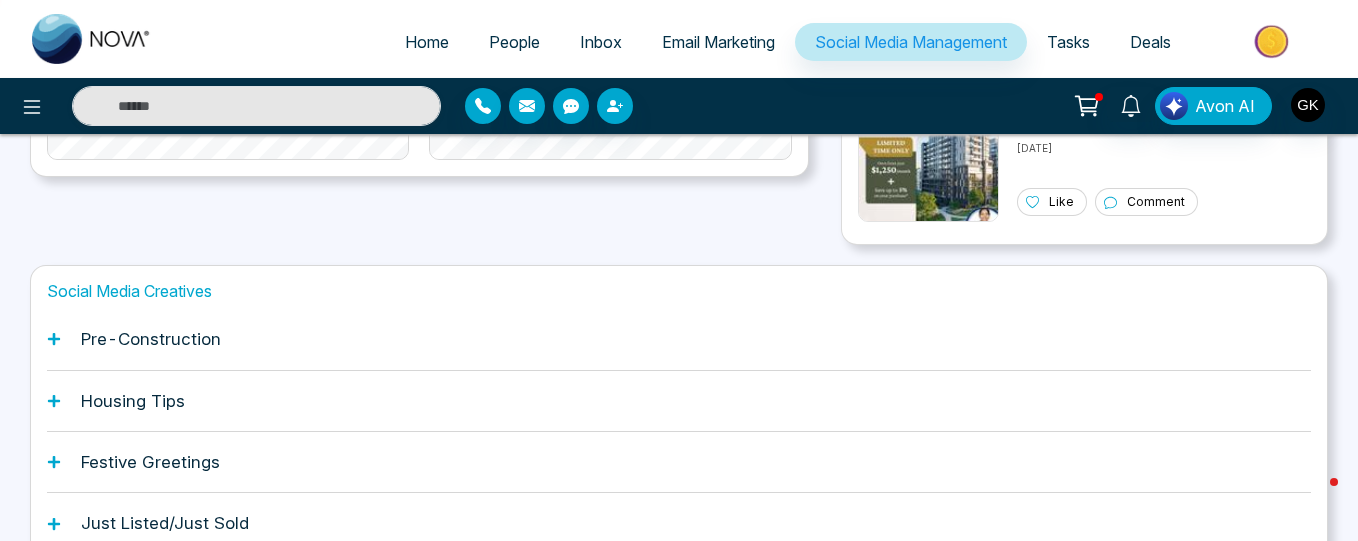 click on "Housing Tips" at bounding box center [679, 401] 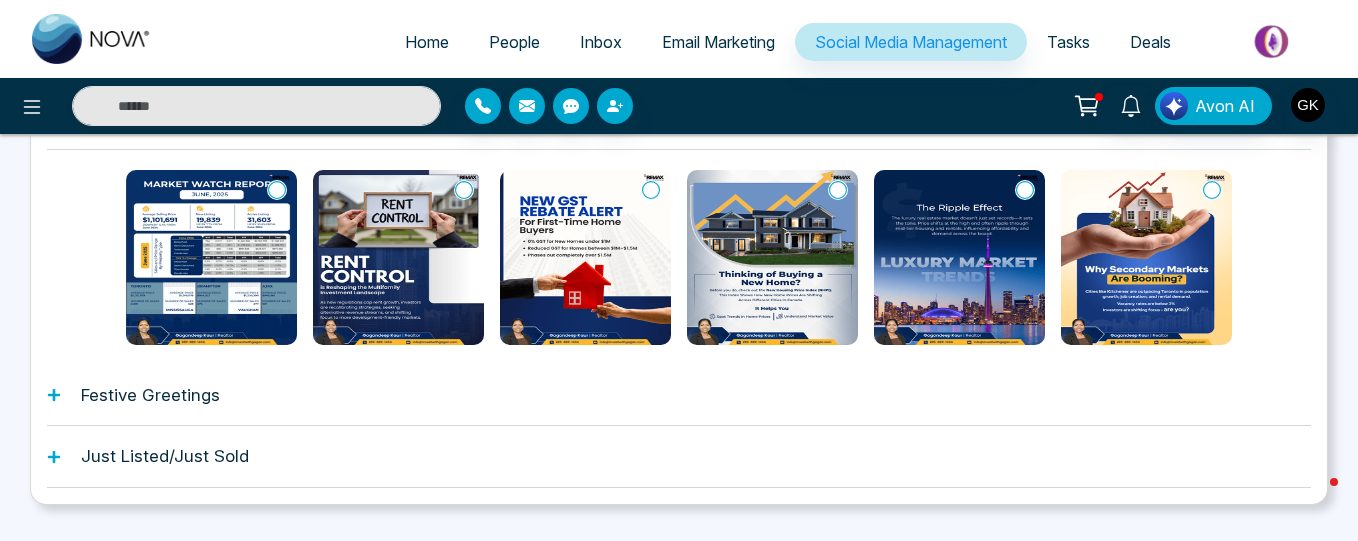 scroll, scrollTop: 928, scrollLeft: 0, axis: vertical 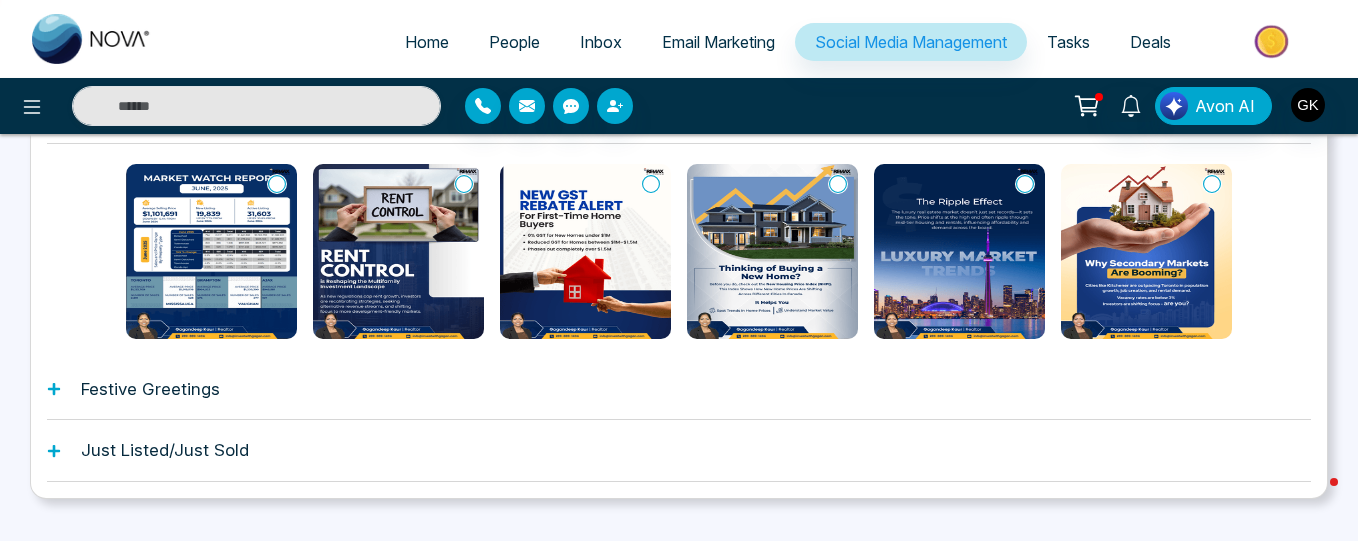 click at bounding box center (772, 251) 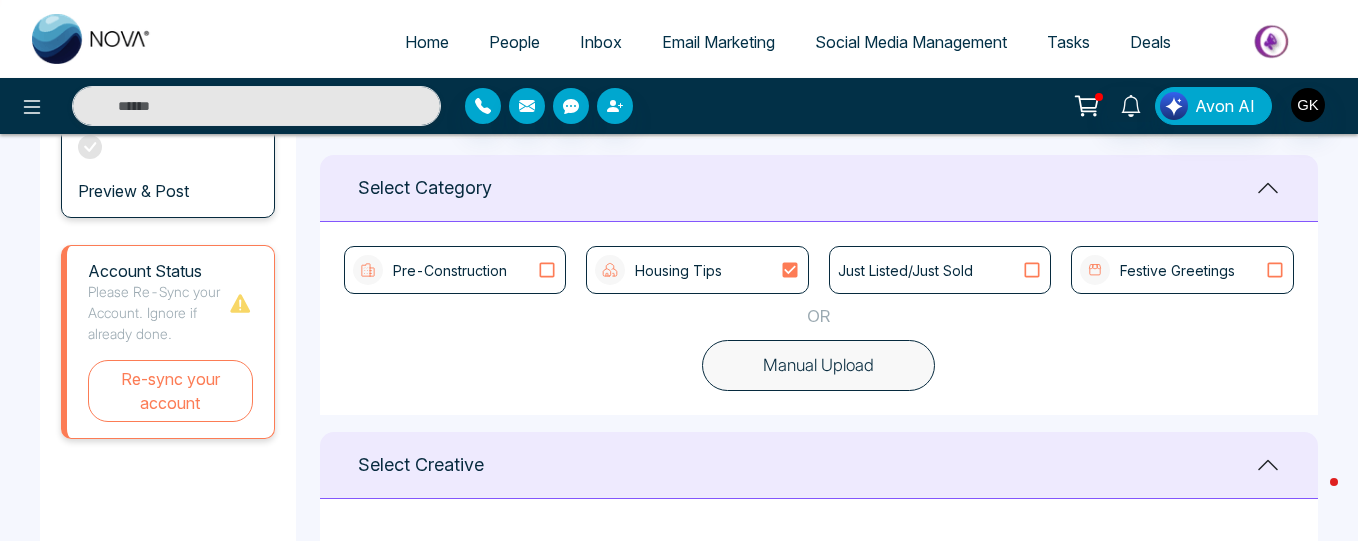 scroll, scrollTop: 478, scrollLeft: 0, axis: vertical 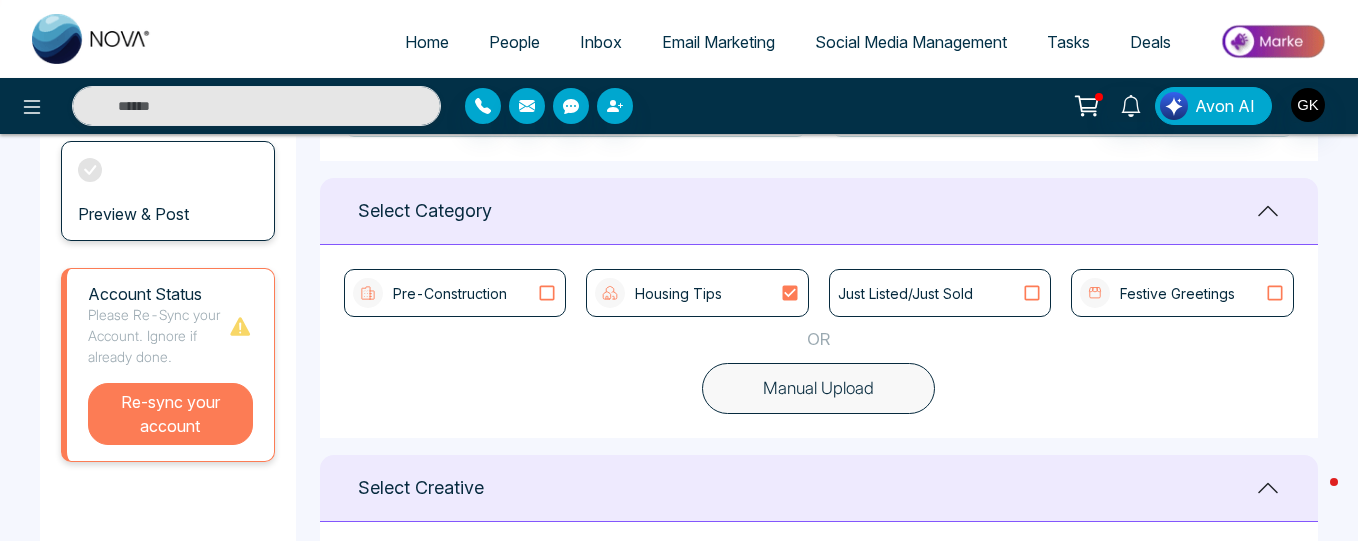 click on "Re-sync your account" at bounding box center (170, 414) 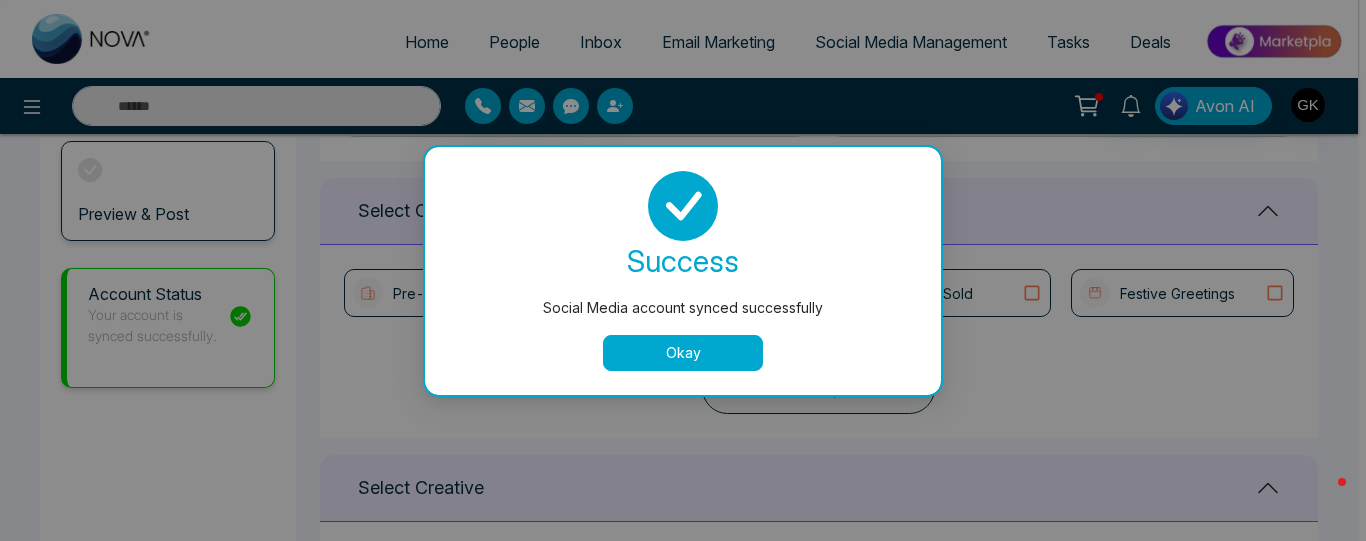 click on "Okay" at bounding box center (683, 353) 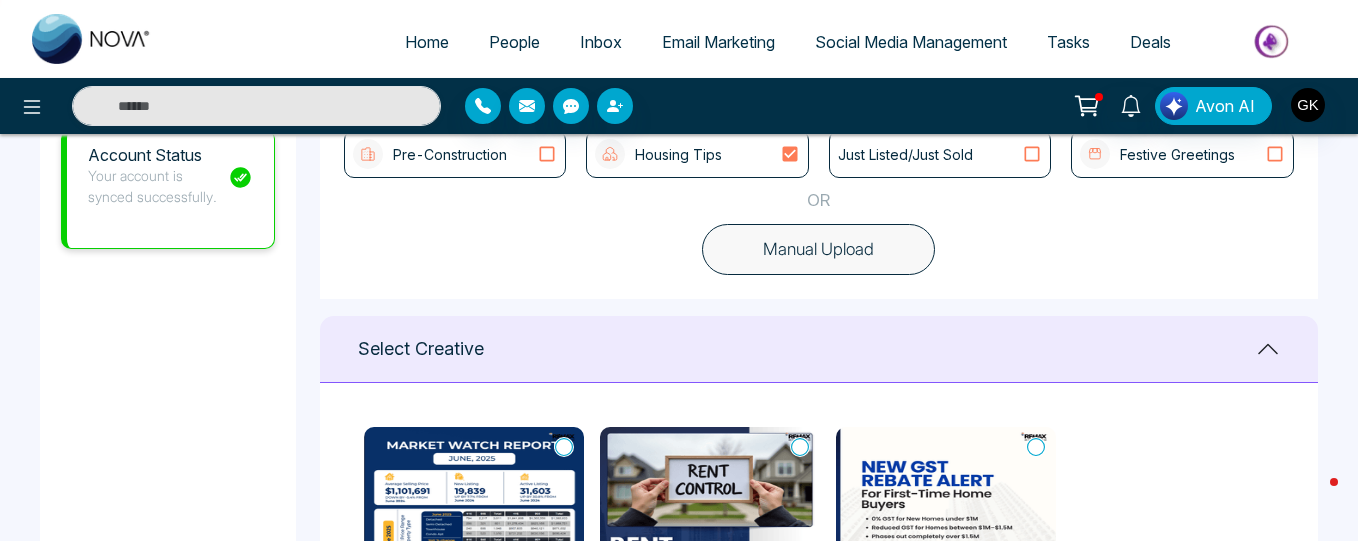 type on "**********" 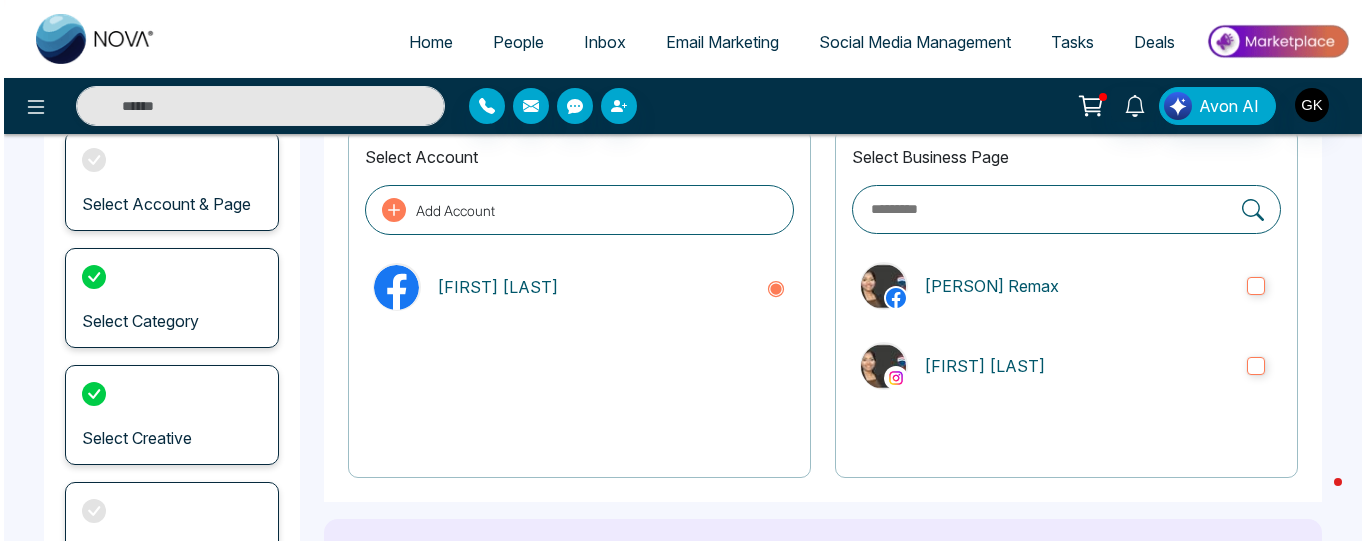 scroll, scrollTop: 0, scrollLeft: 0, axis: both 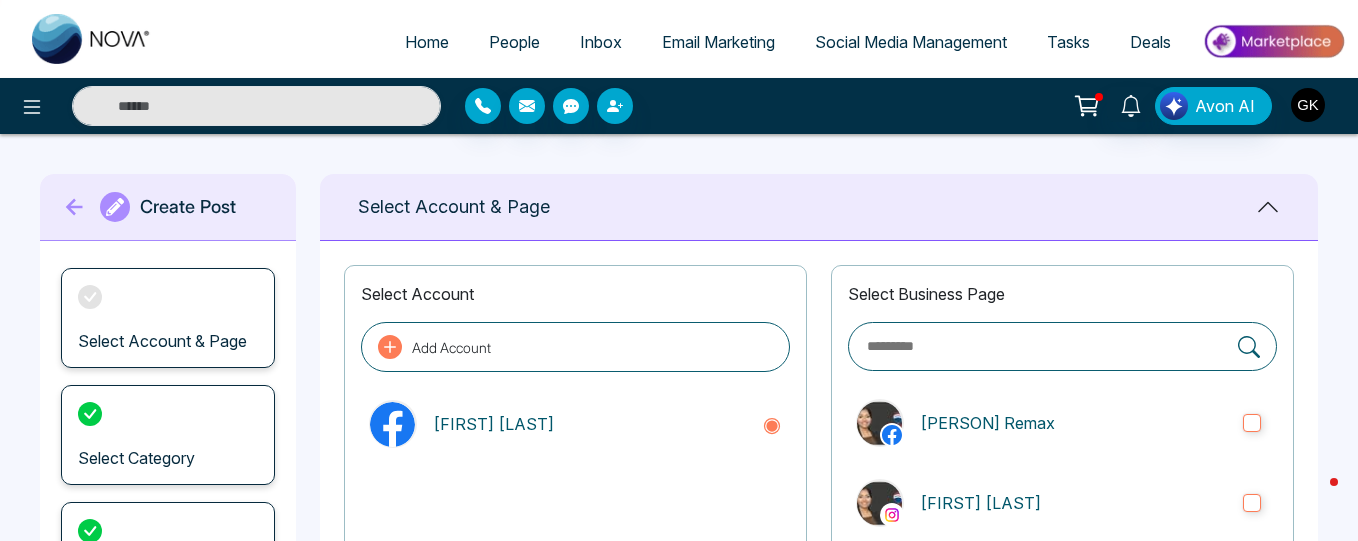 click at bounding box center [1308, 105] 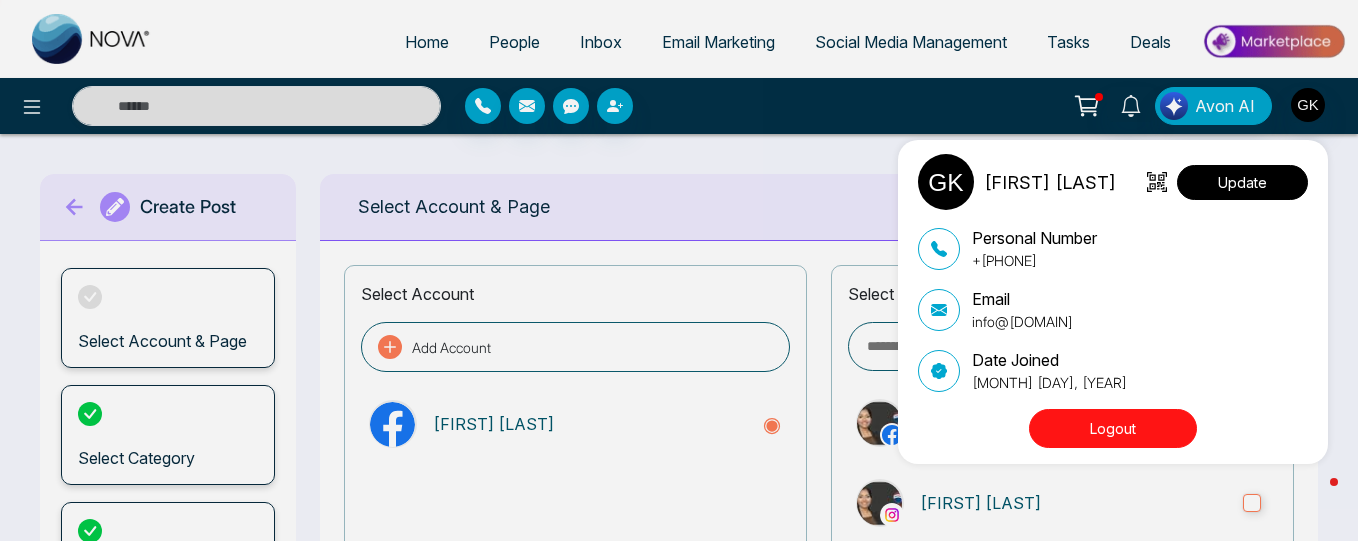 click on "Update" at bounding box center (1242, 182) 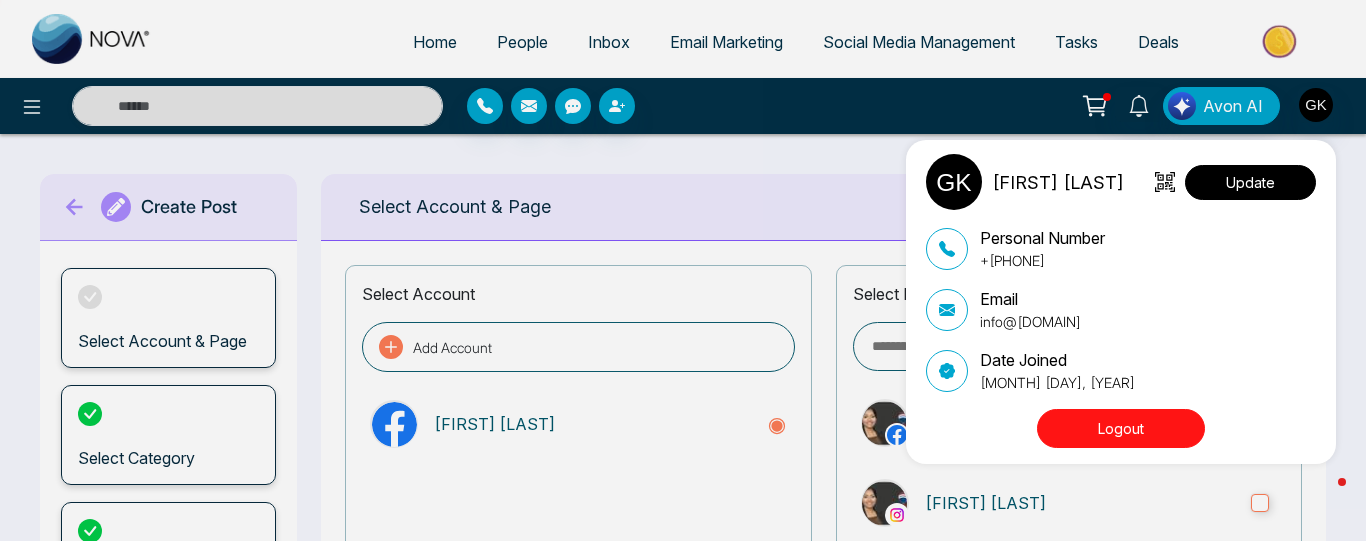 select 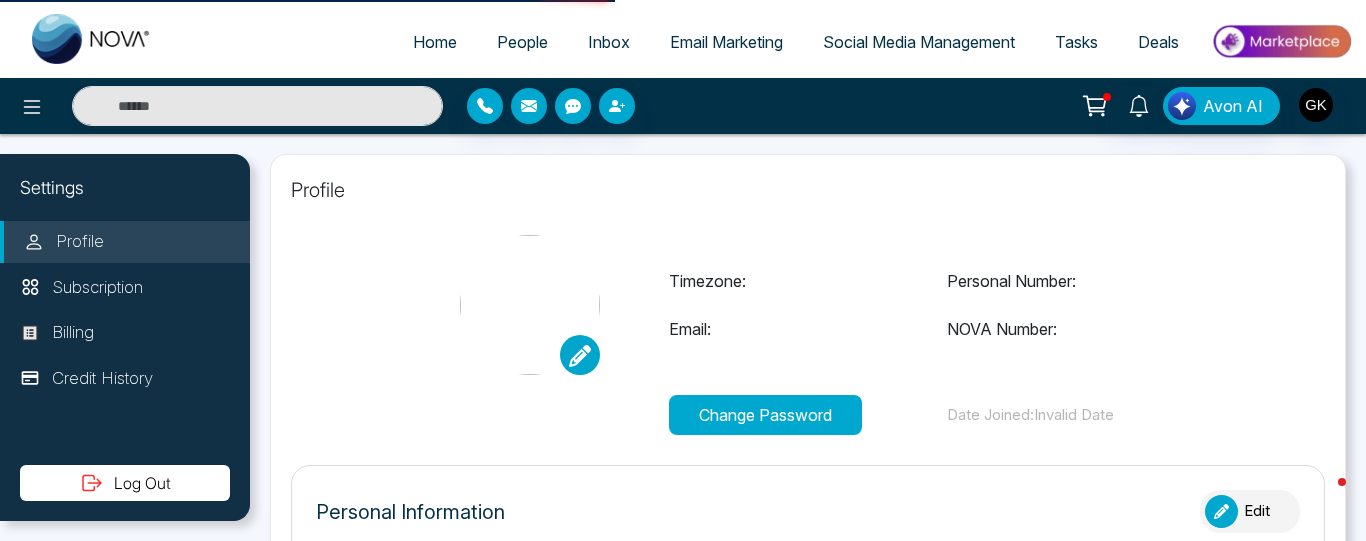 type on "**********" 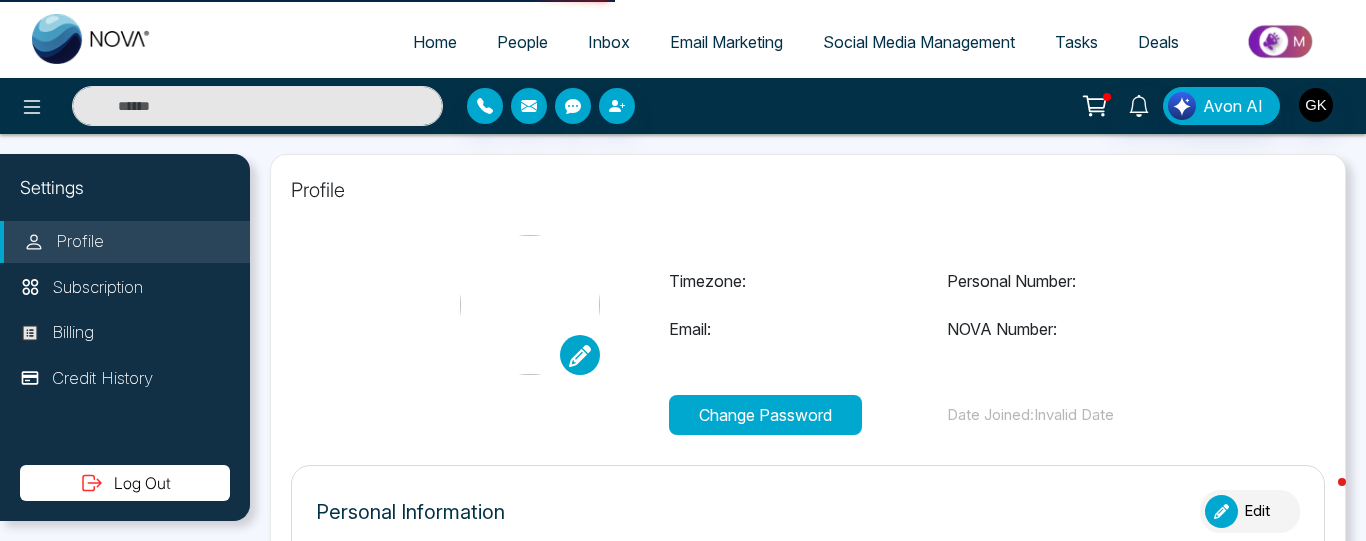type on "**********" 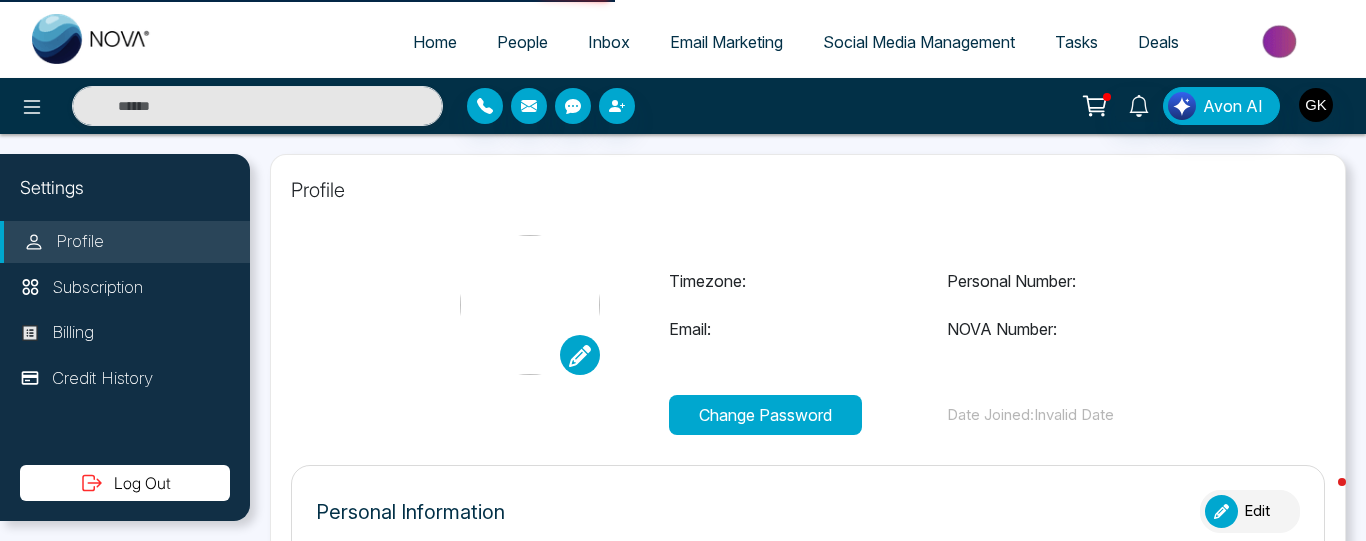 select on "**" 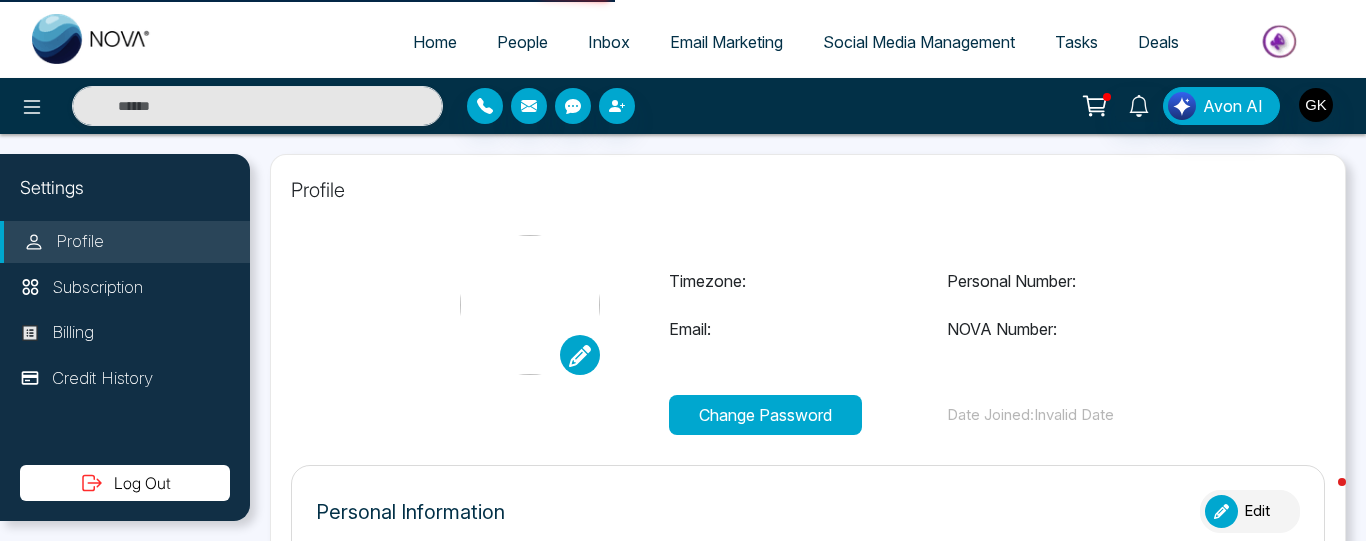 type on "**********" 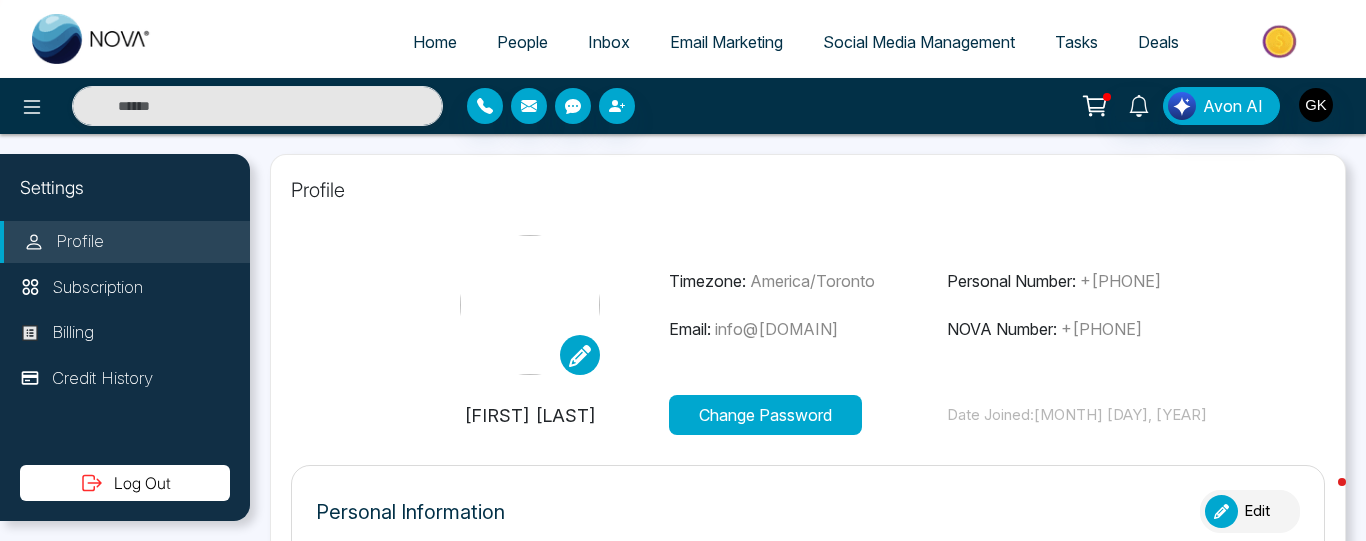 click 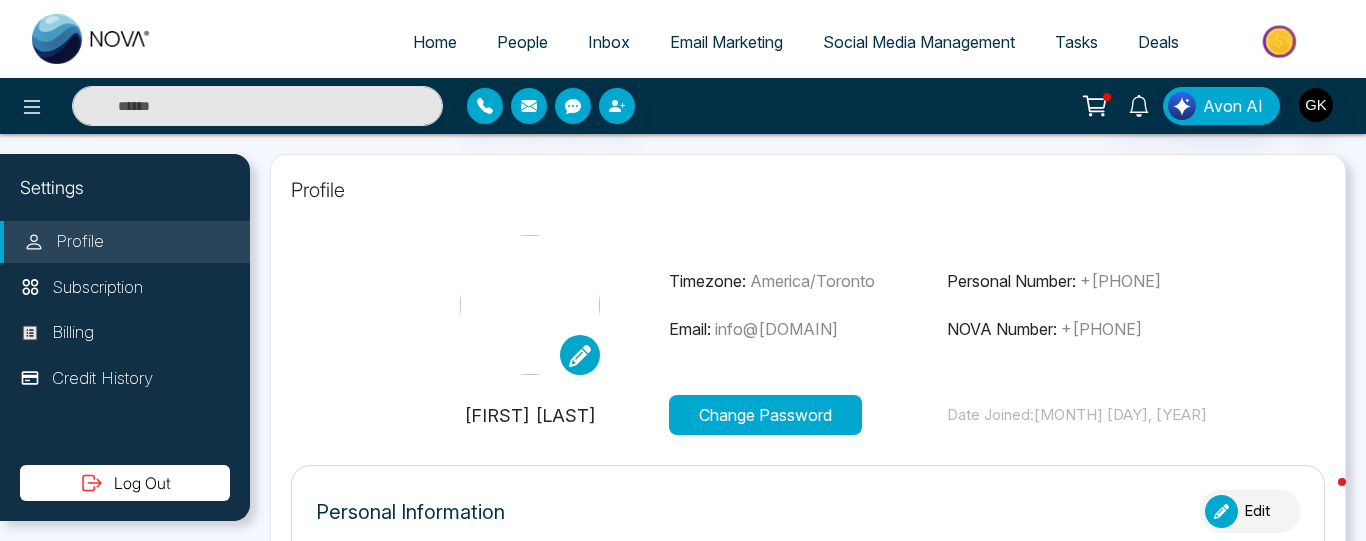 click at bounding box center [0, 0] 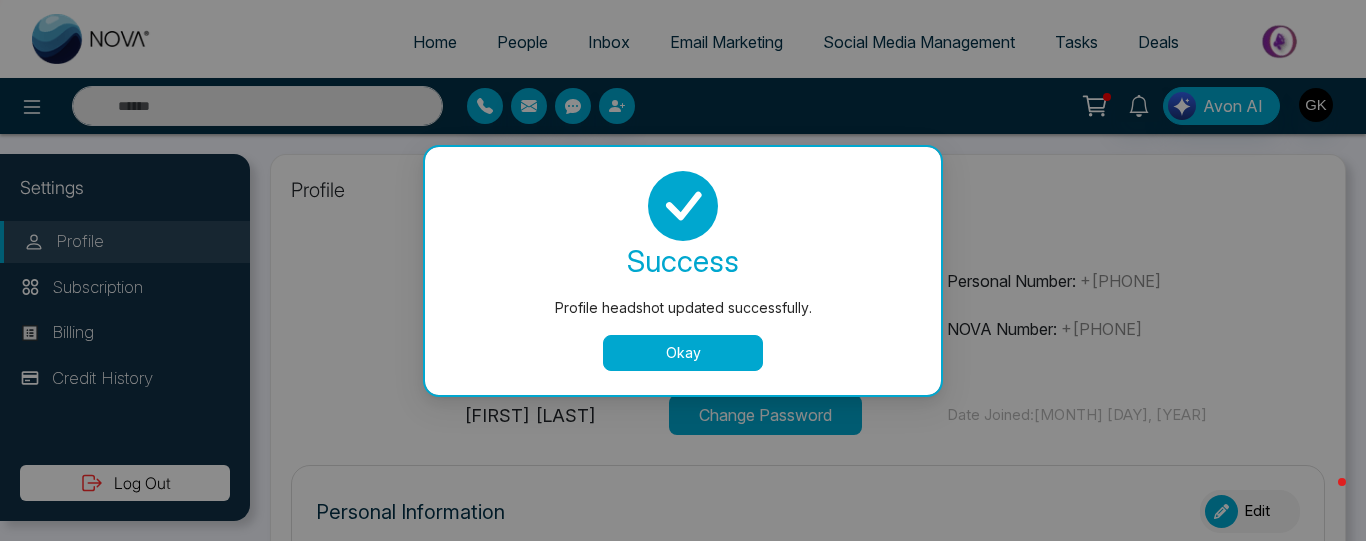 select 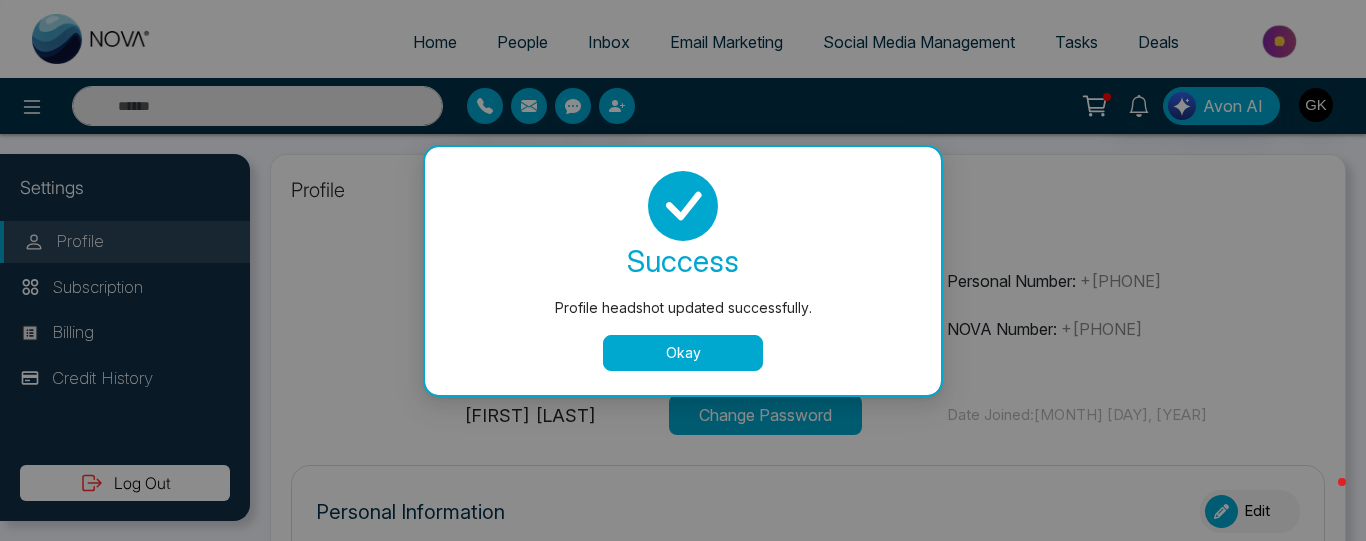 type on "**********" 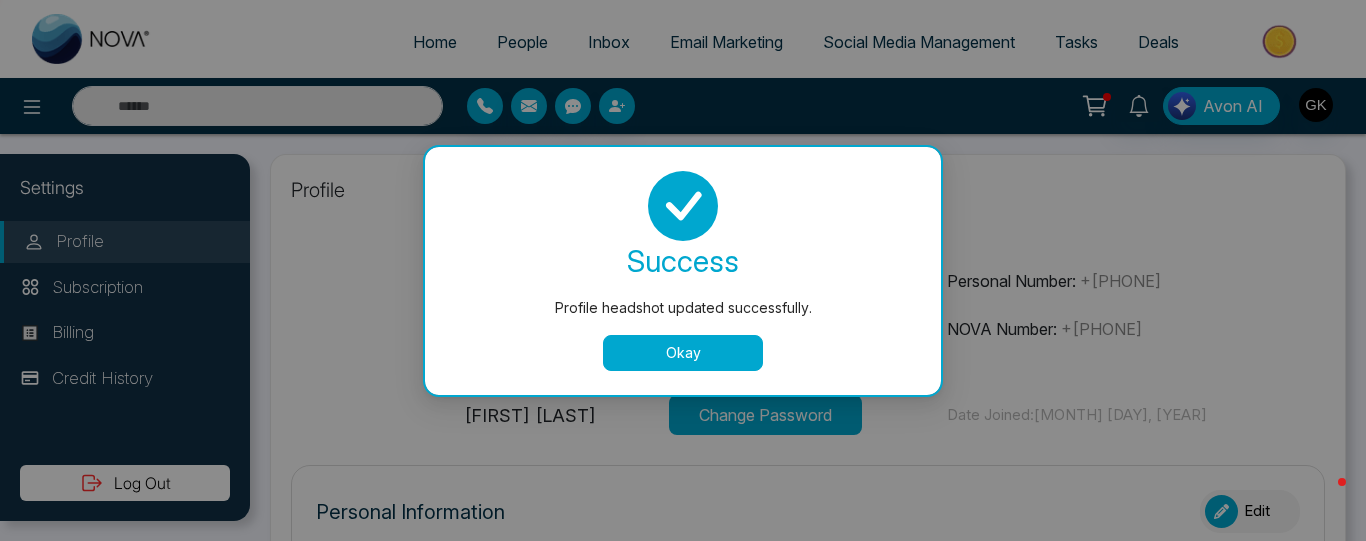 type on "**********" 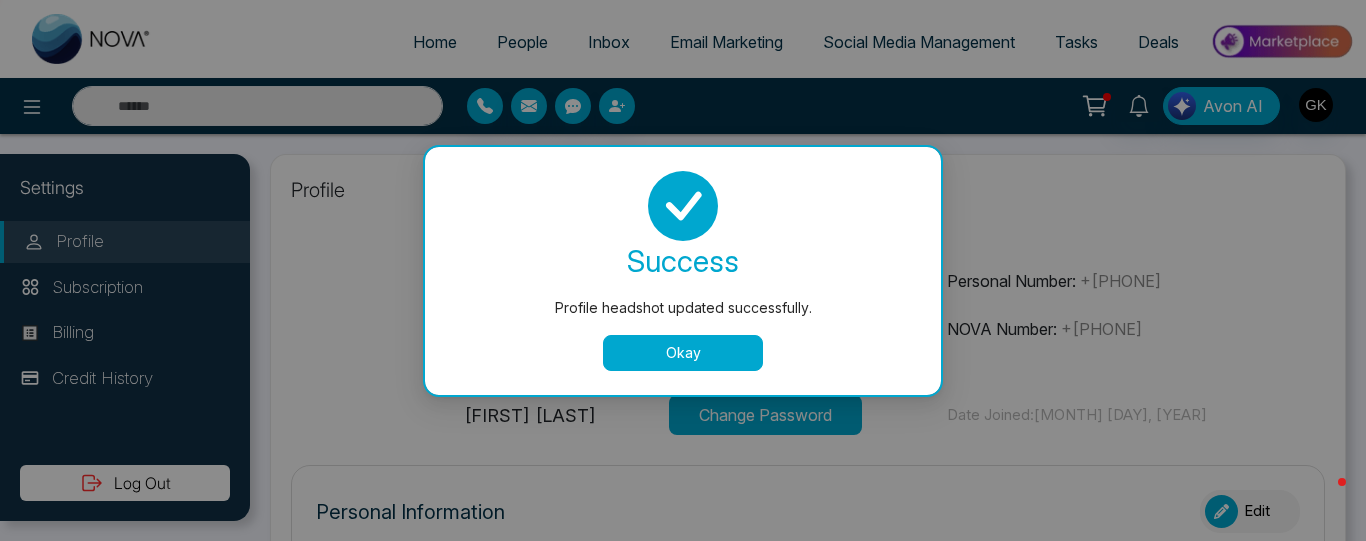 select on "**" 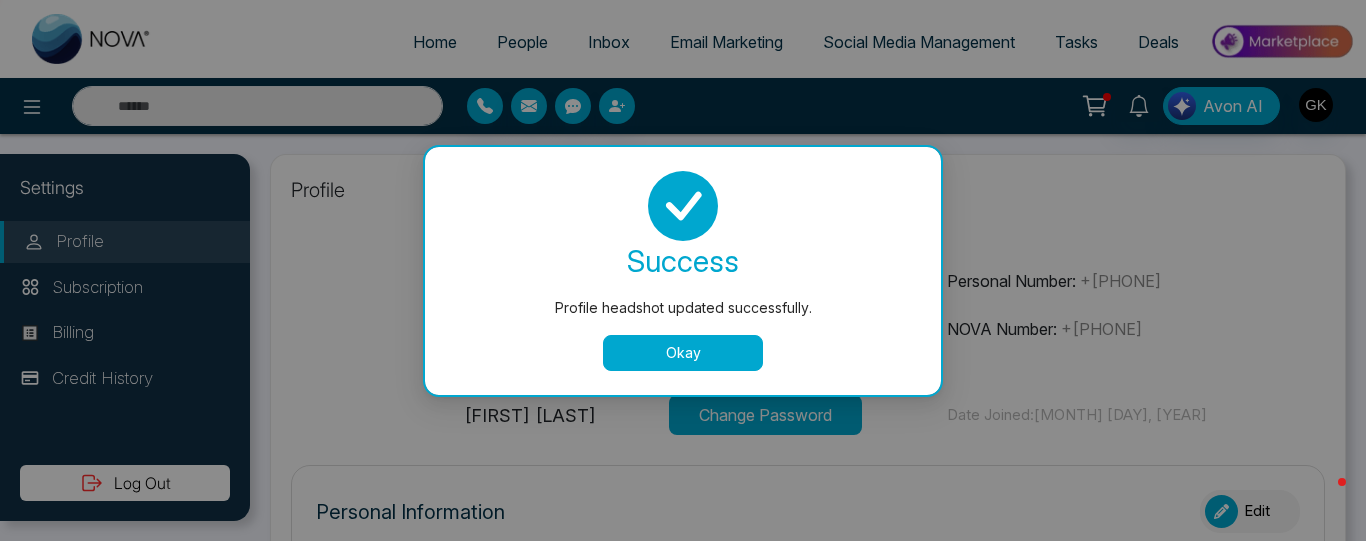 type on "**********" 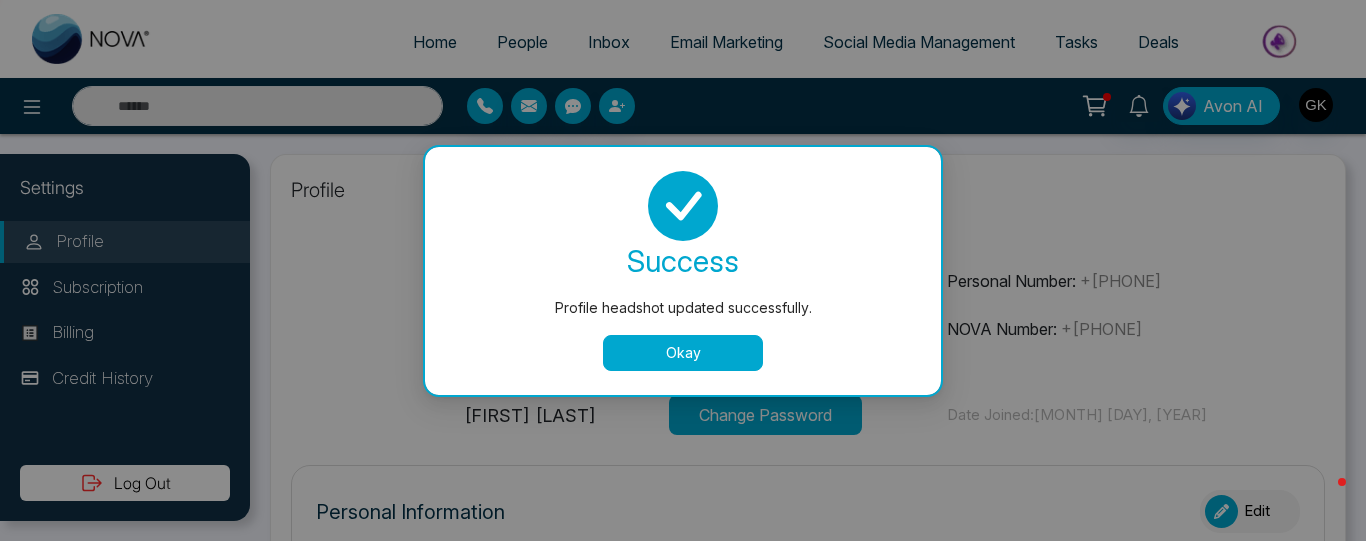 click on "Okay" at bounding box center [683, 353] 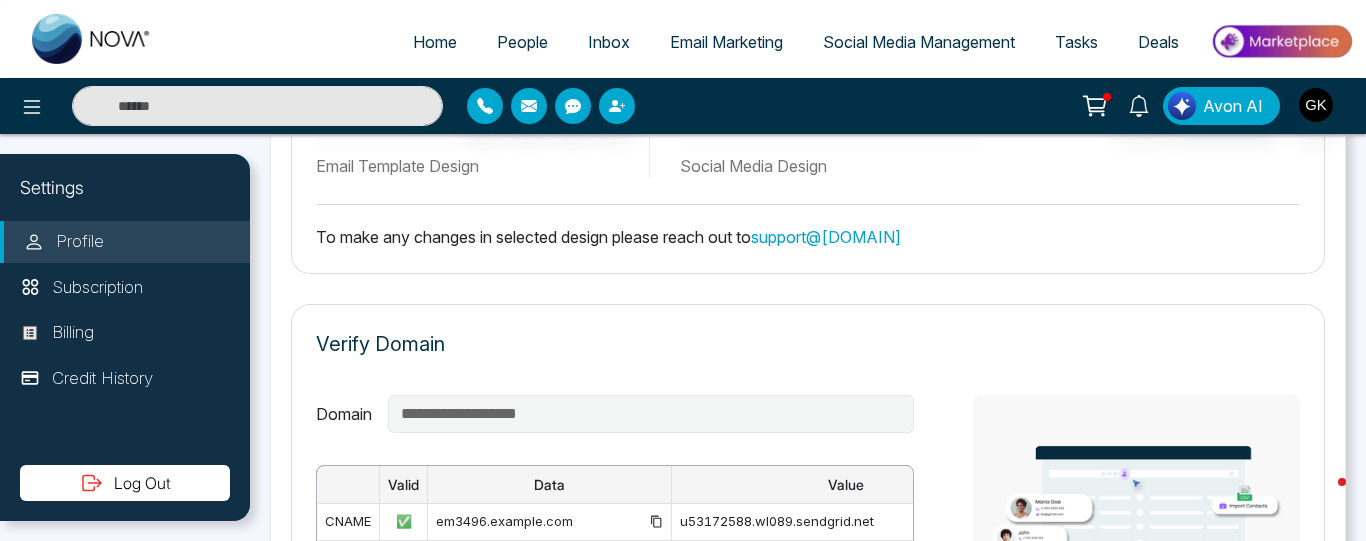 scroll, scrollTop: 955, scrollLeft: 0, axis: vertical 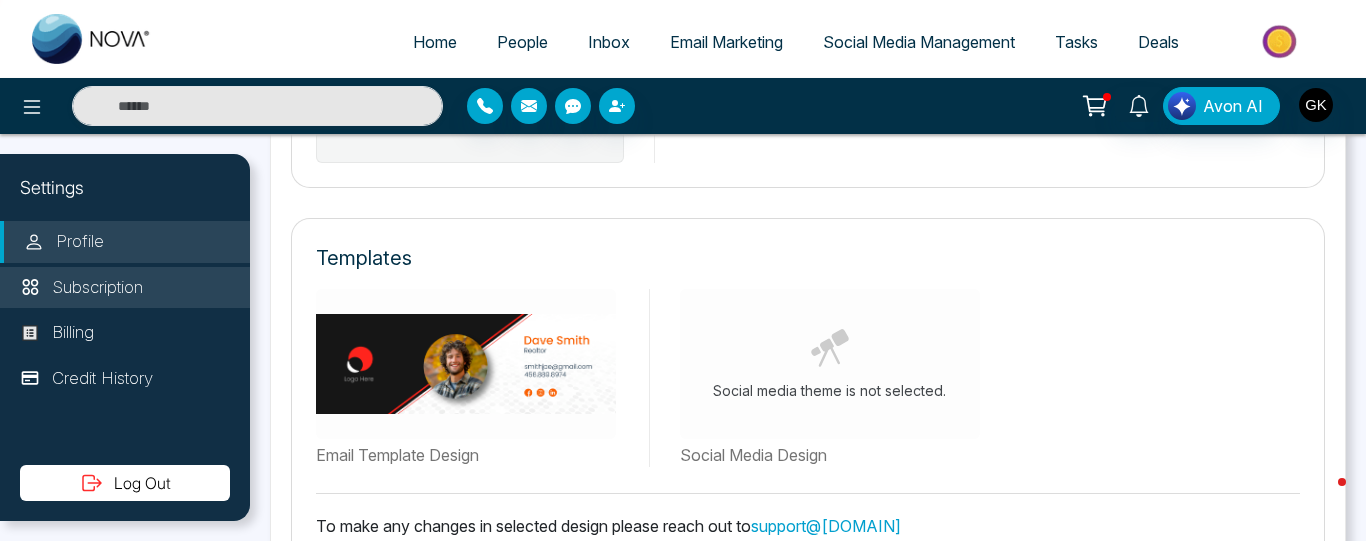 click on "Subscription" at bounding box center (97, 288) 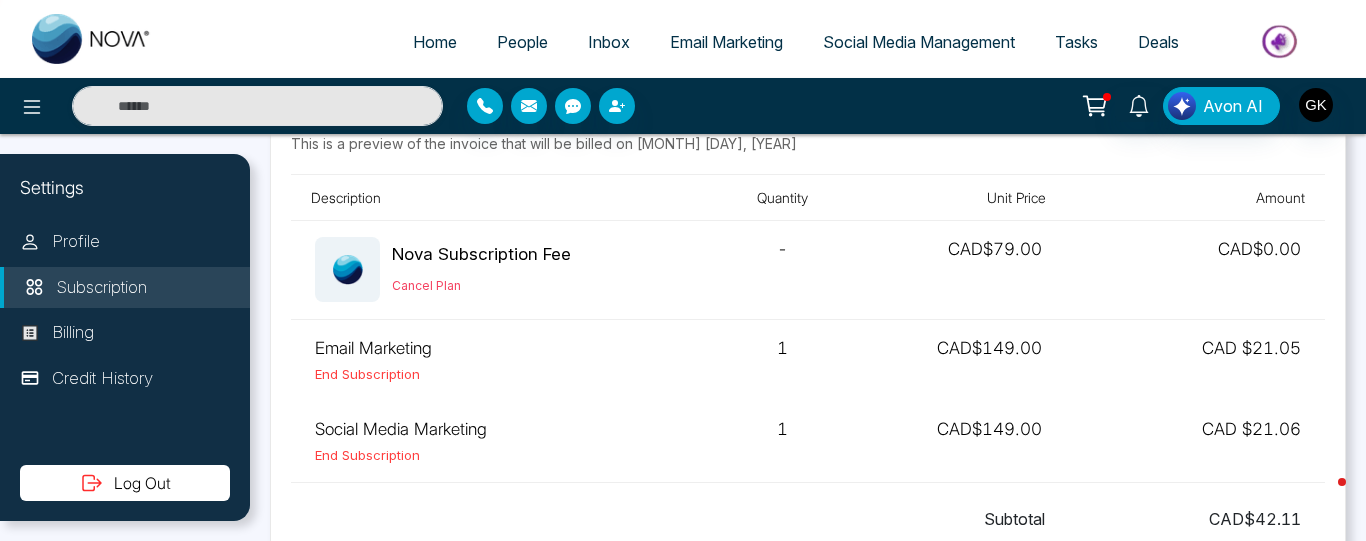 scroll, scrollTop: 0, scrollLeft: 0, axis: both 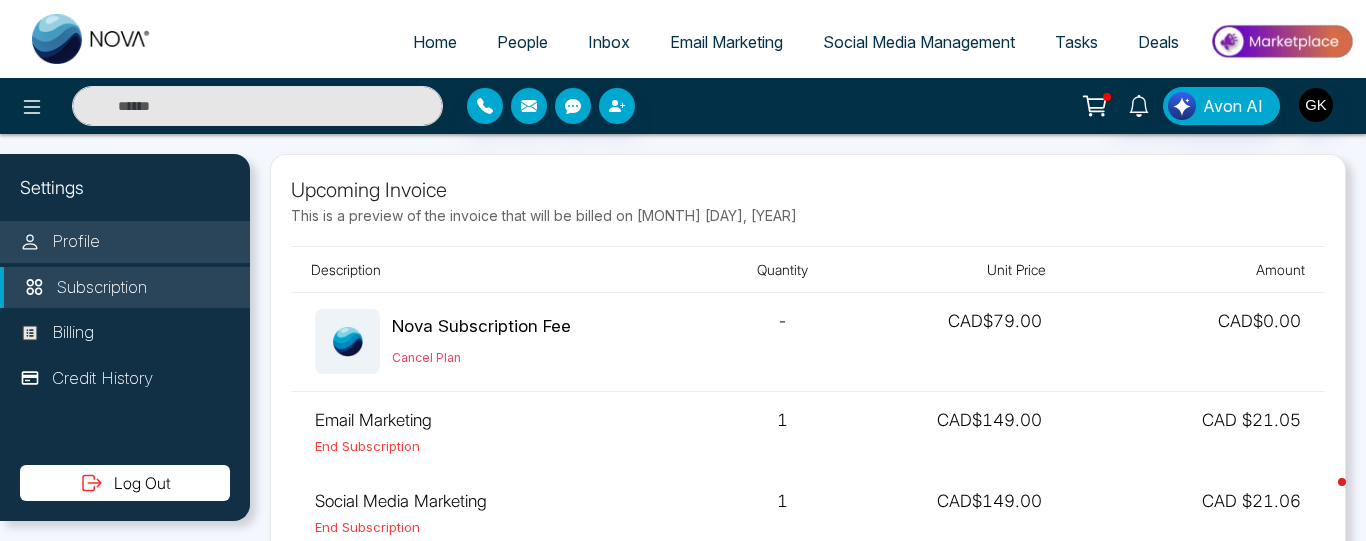 click on "Profile" at bounding box center [76, 242] 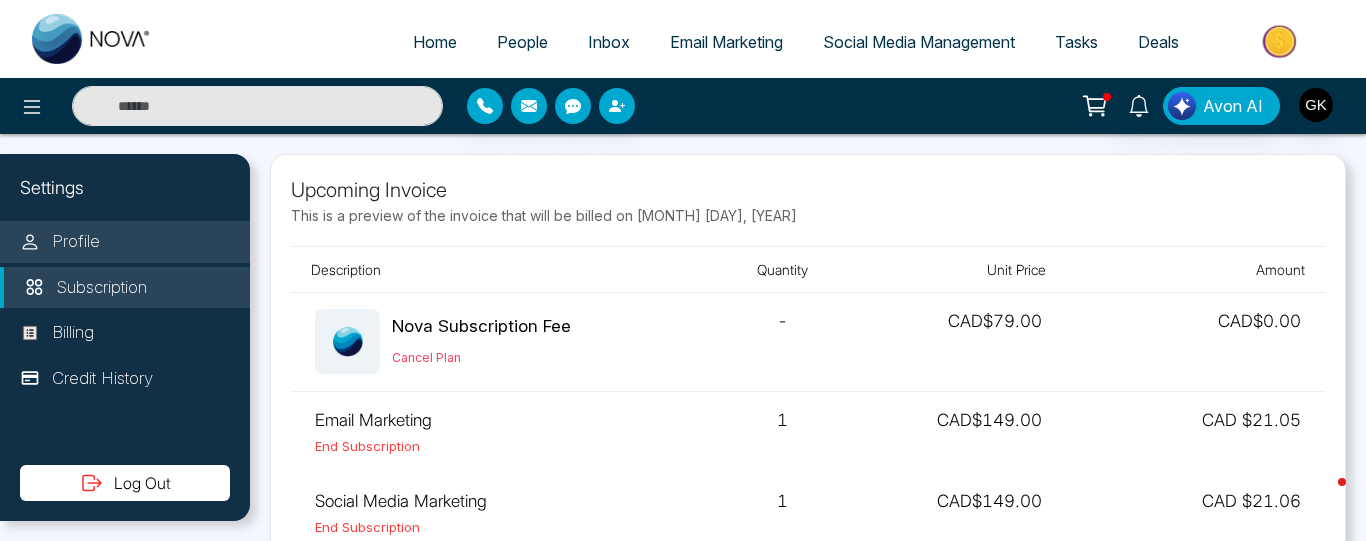 select 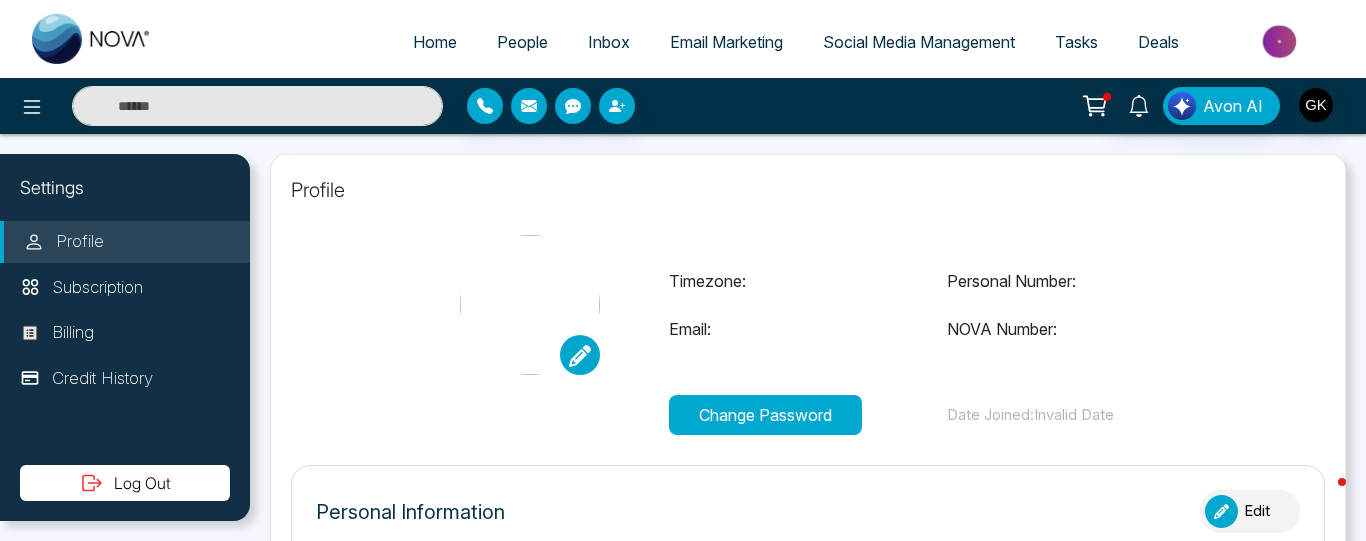 type on "**********" 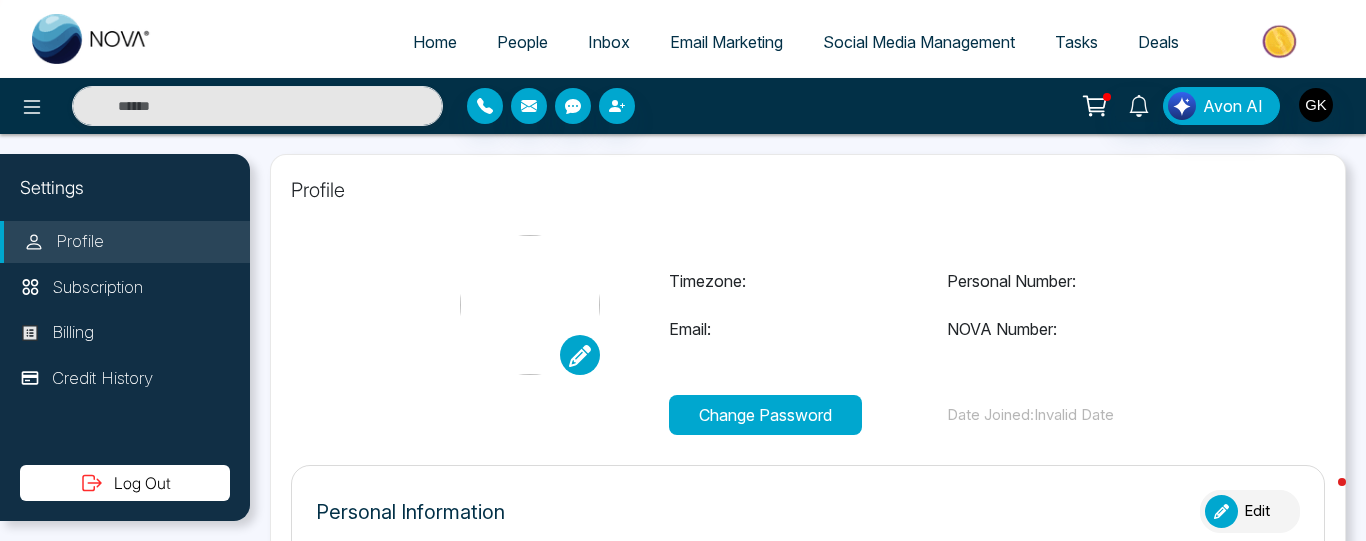 type on "**********" 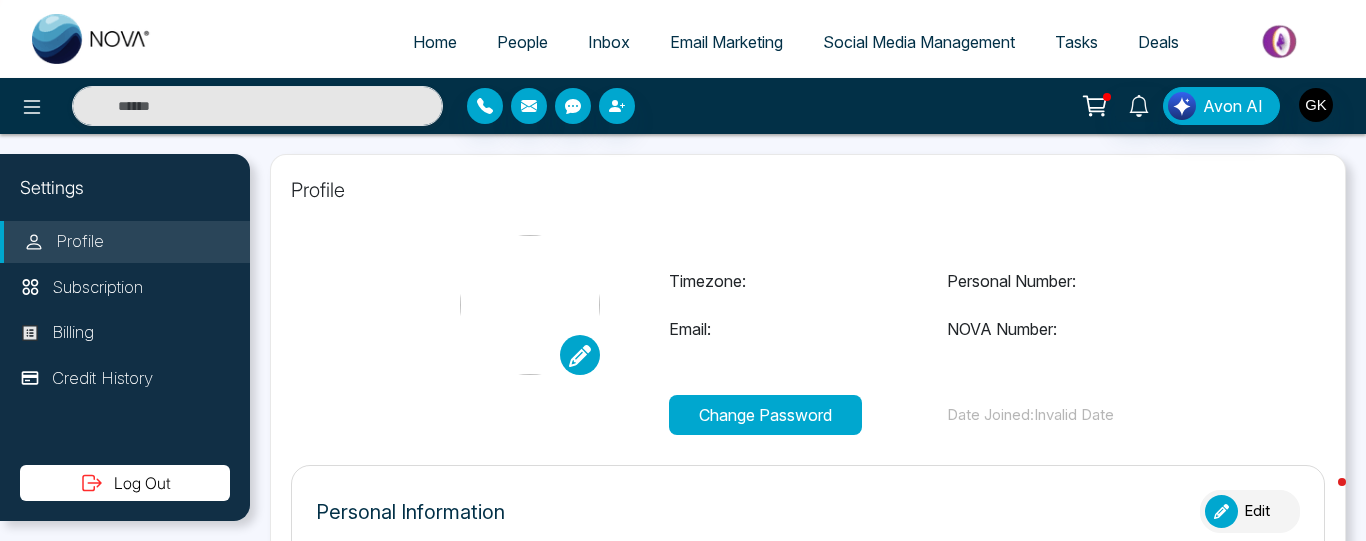 select on "**" 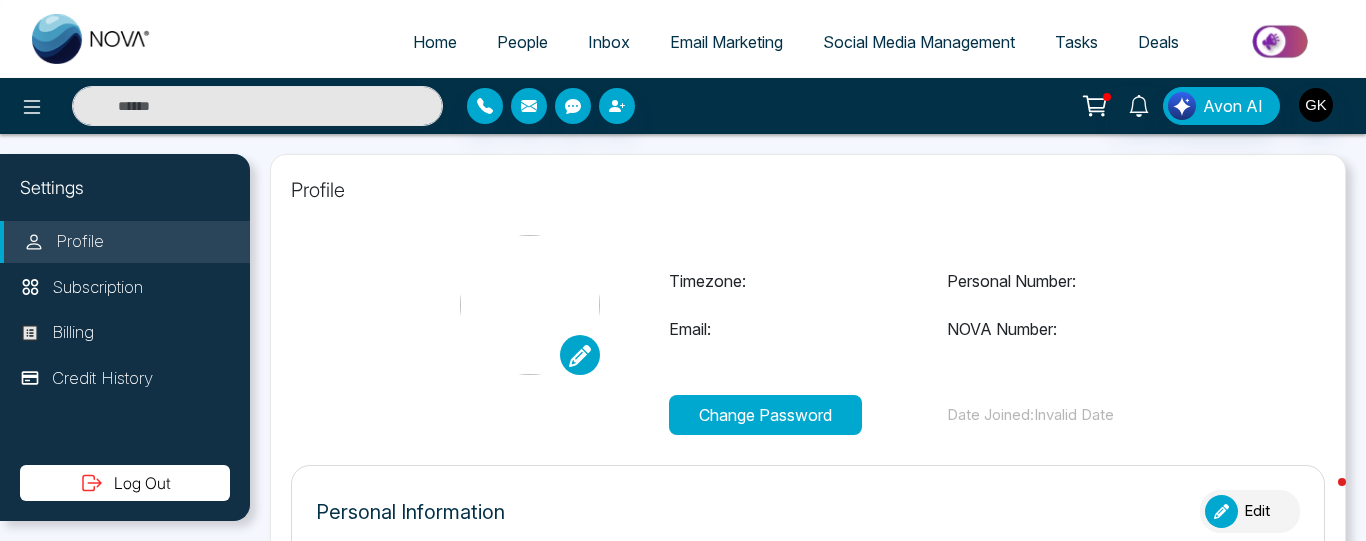 type on "**********" 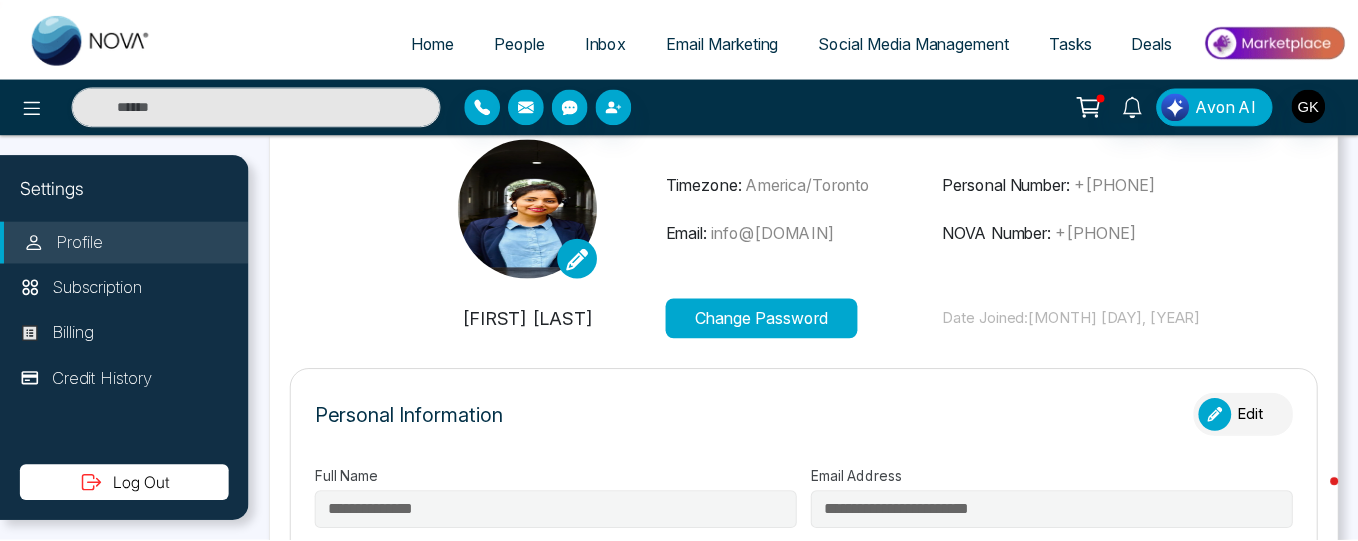 scroll, scrollTop: 0, scrollLeft: 0, axis: both 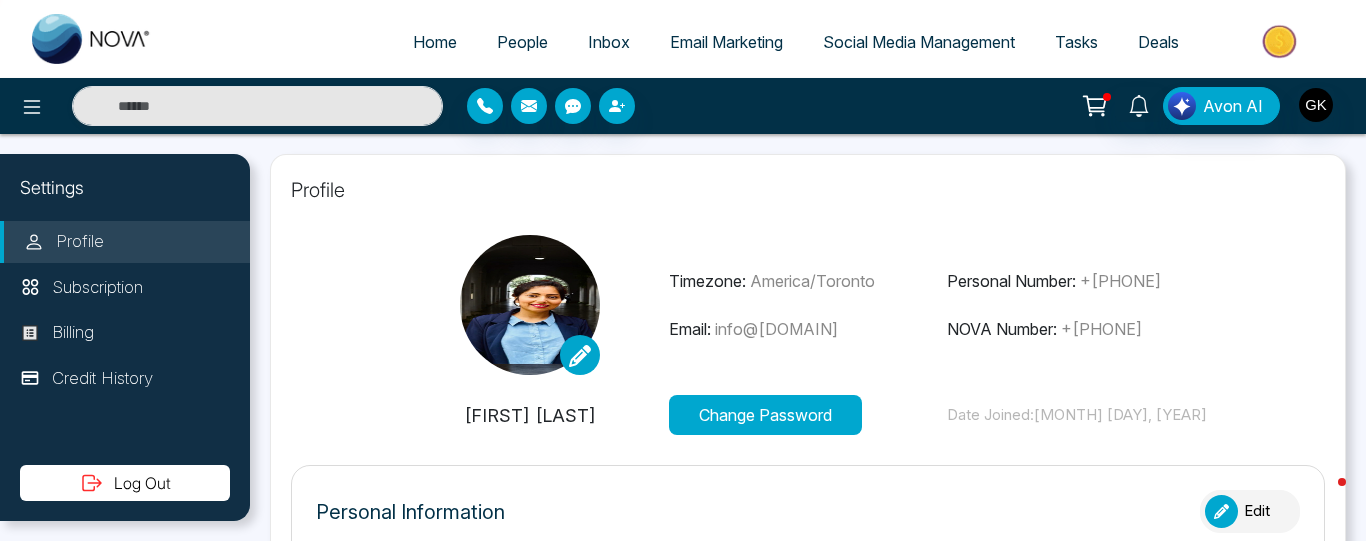 click on "Email Marketing" at bounding box center (726, 42) 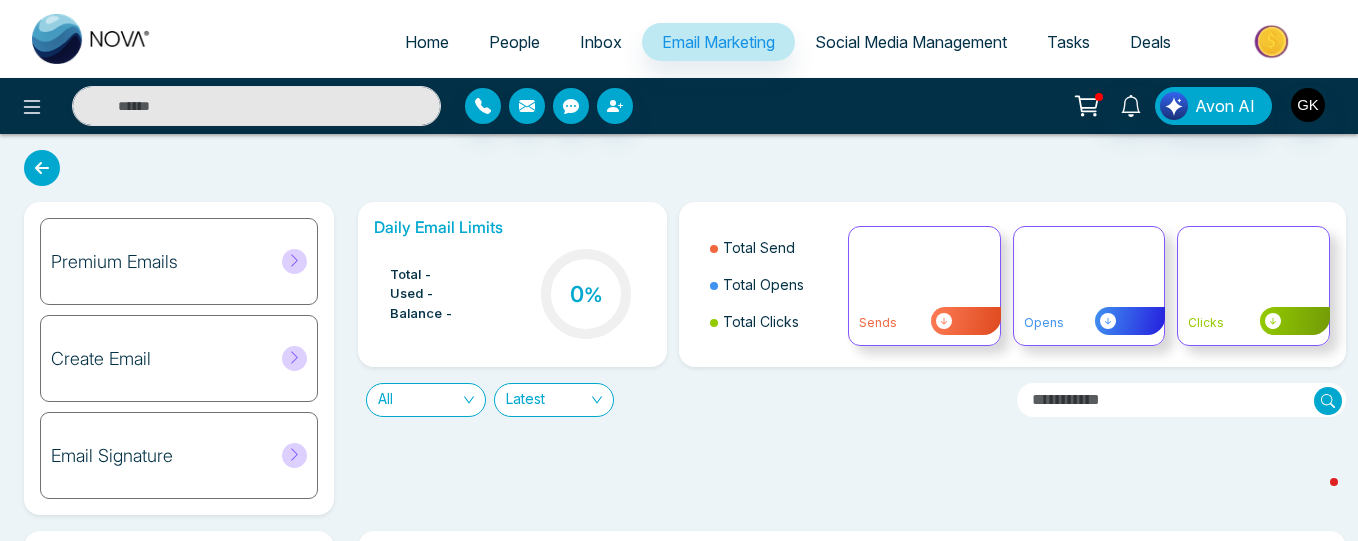 click on "Social Media Management" at bounding box center [911, 42] 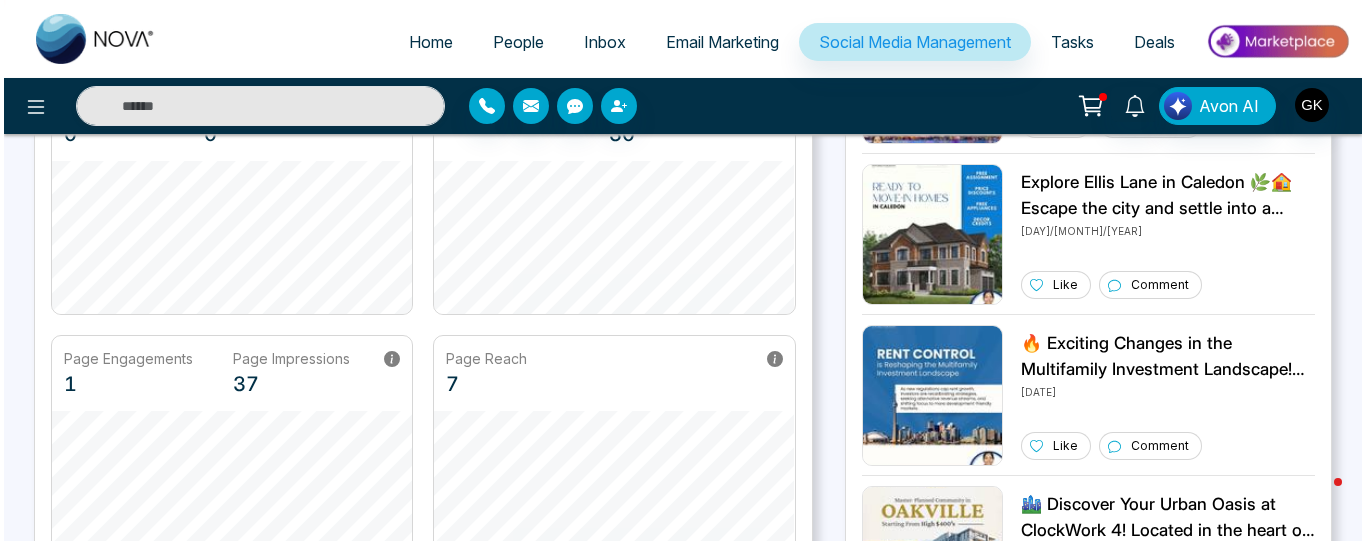 scroll, scrollTop: 0, scrollLeft: 0, axis: both 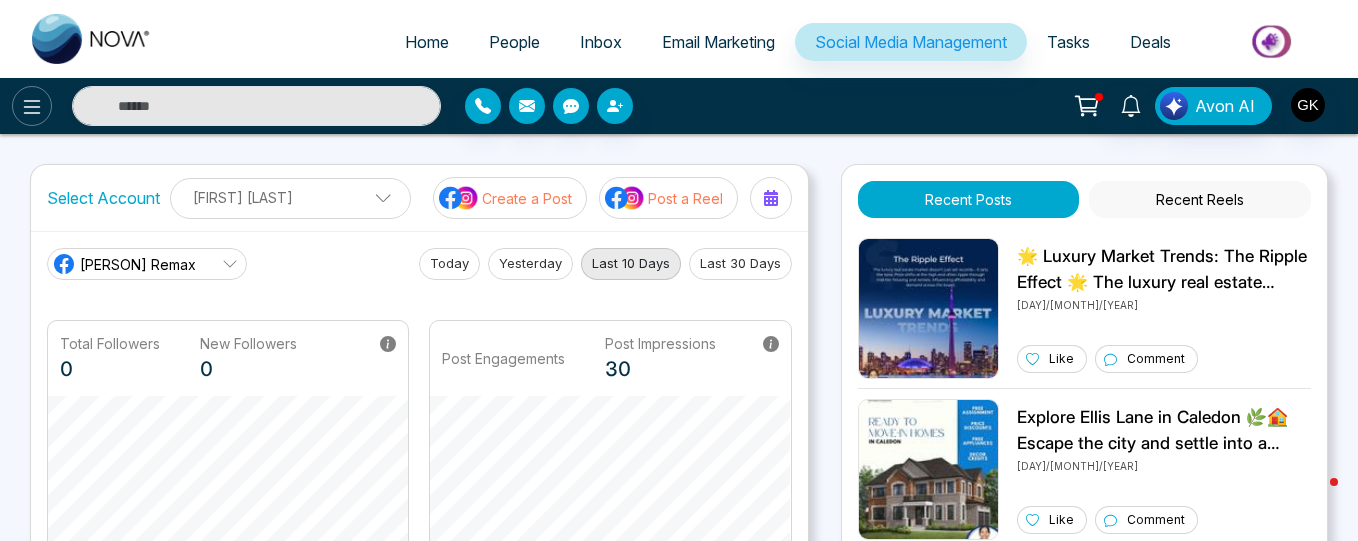 click 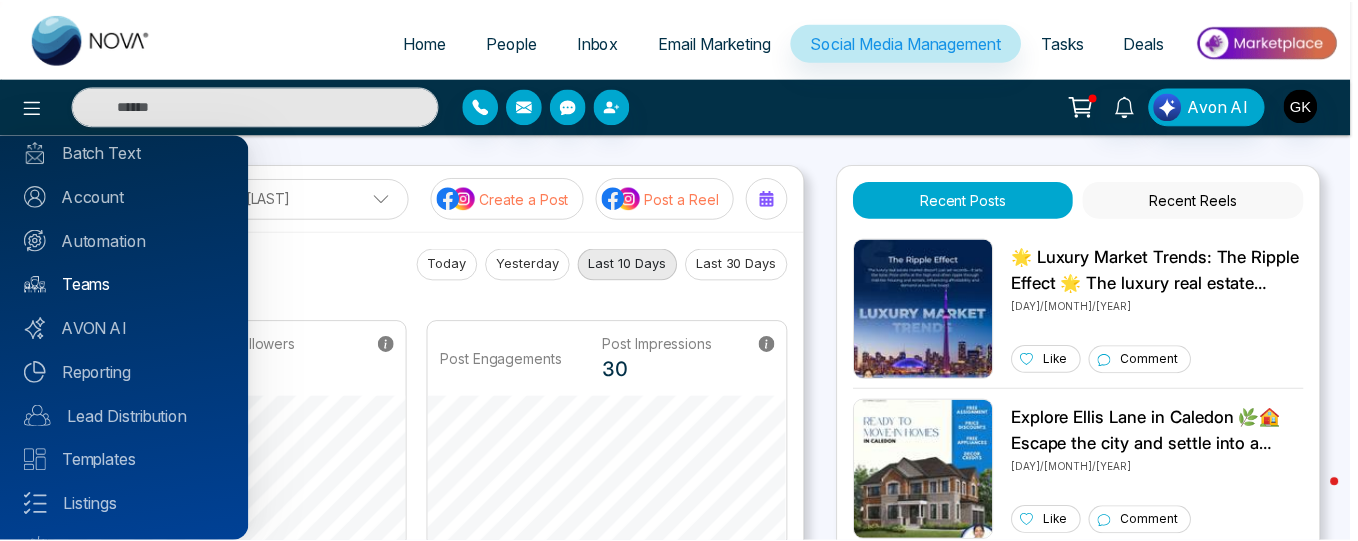 scroll, scrollTop: 179, scrollLeft: 0, axis: vertical 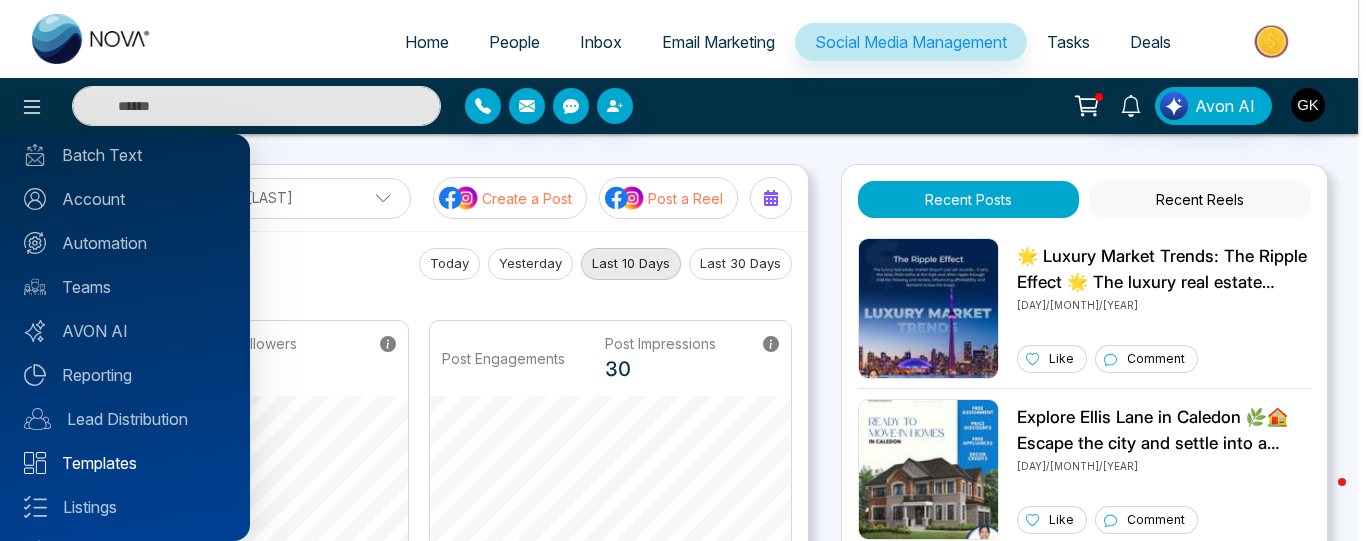 click on "Templates" at bounding box center (125, 463) 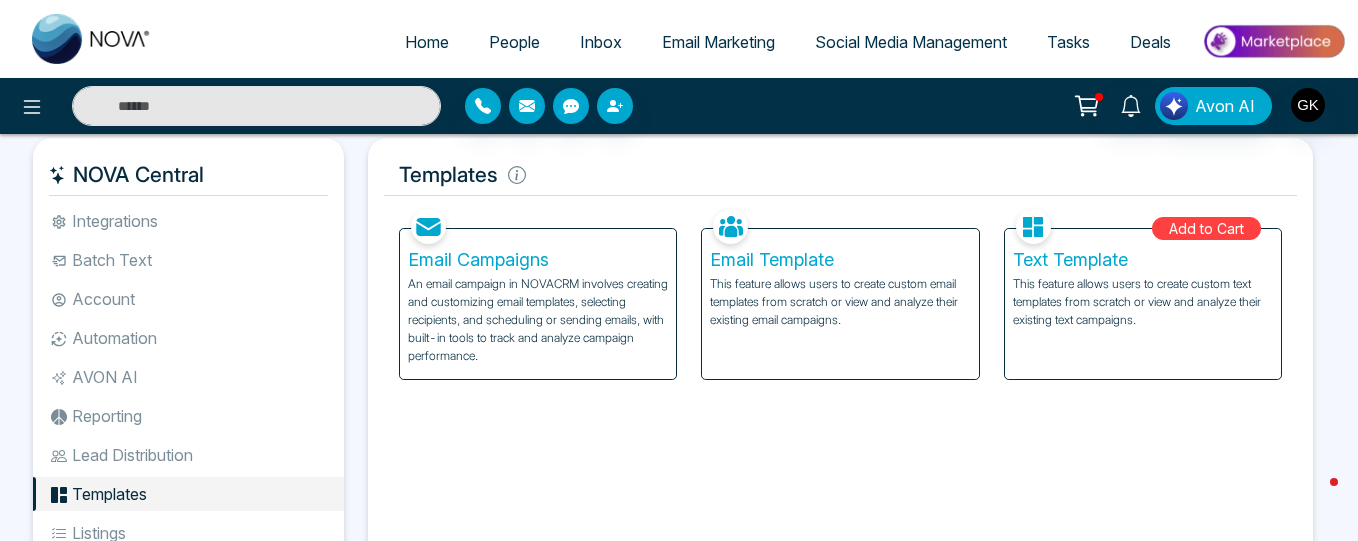 scroll, scrollTop: 15, scrollLeft: 0, axis: vertical 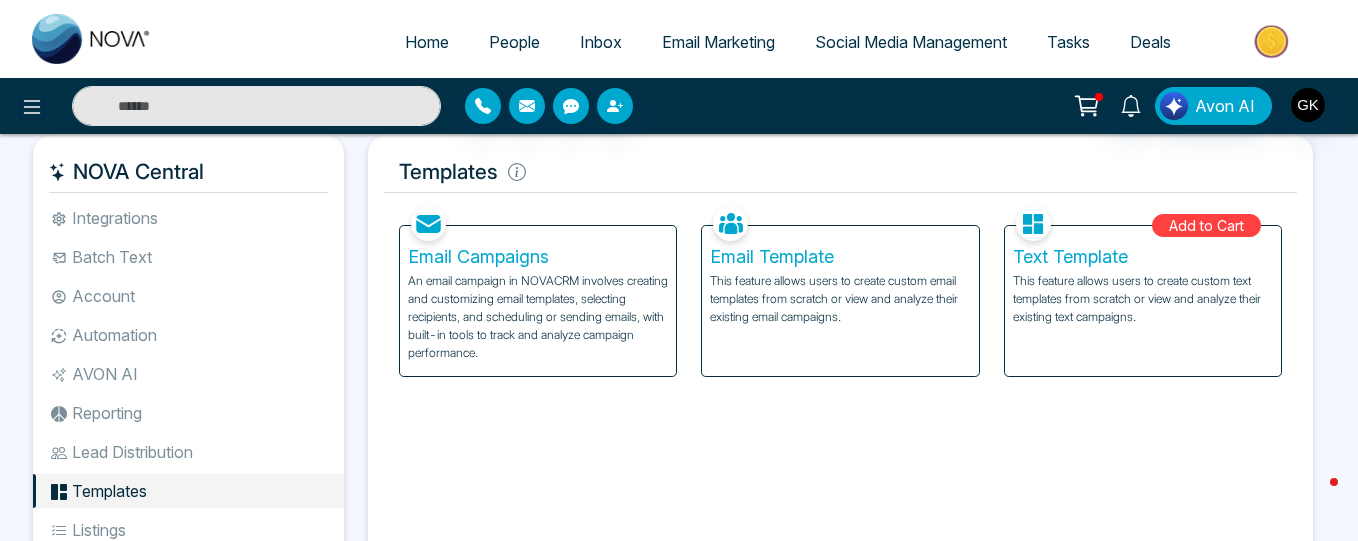 click on "Batch Text" at bounding box center [188, 257] 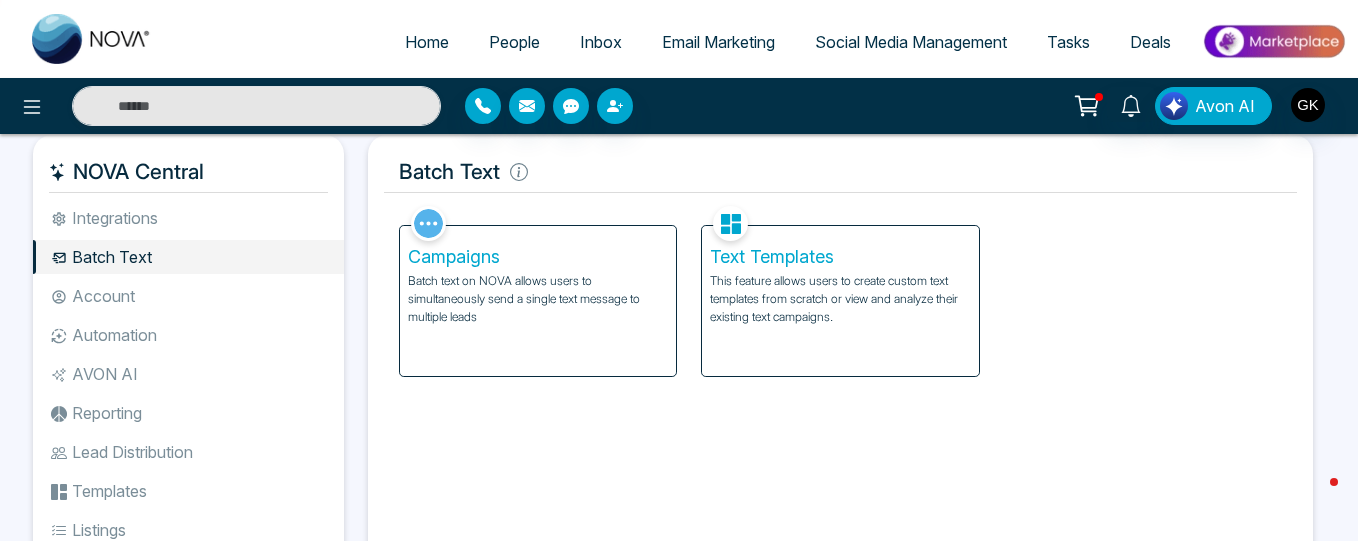 click on "Integrations" at bounding box center (188, 218) 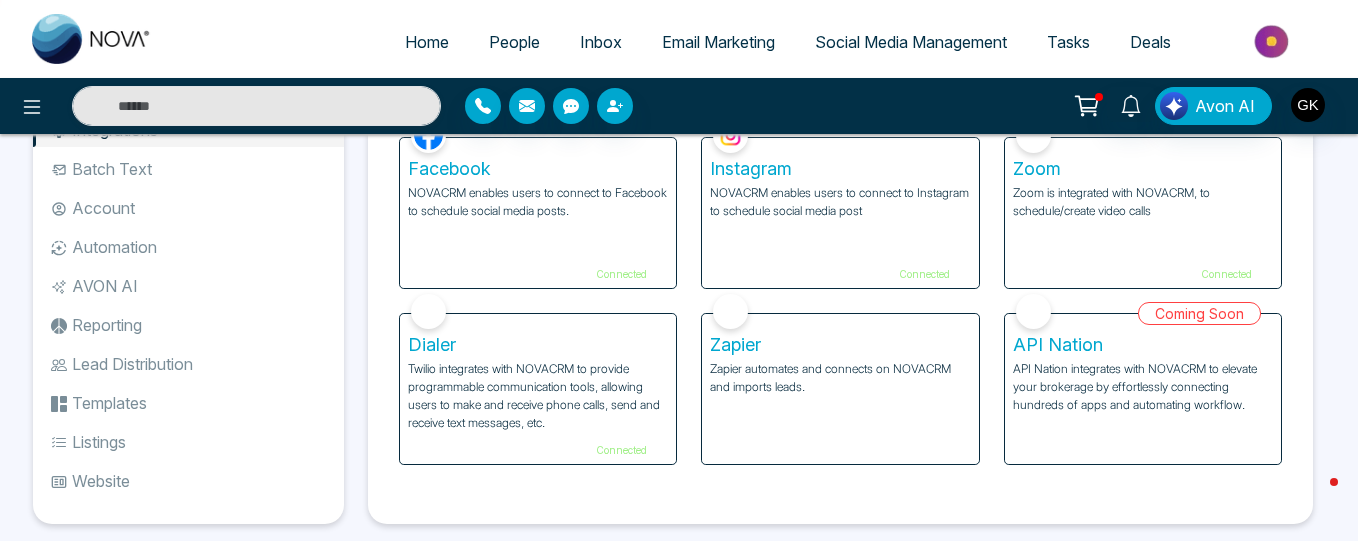 scroll, scrollTop: 107, scrollLeft: 0, axis: vertical 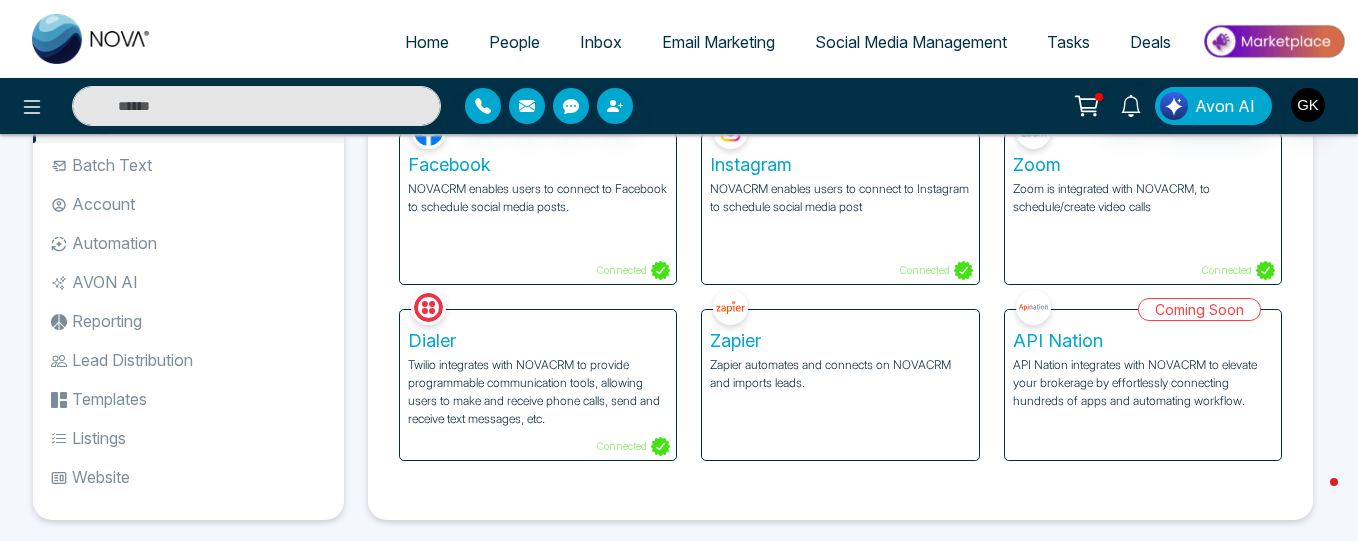 click on "Facebook NOVACRM enables users to connect to Facebook to schedule social media  posts. Connected" at bounding box center [538, 209] 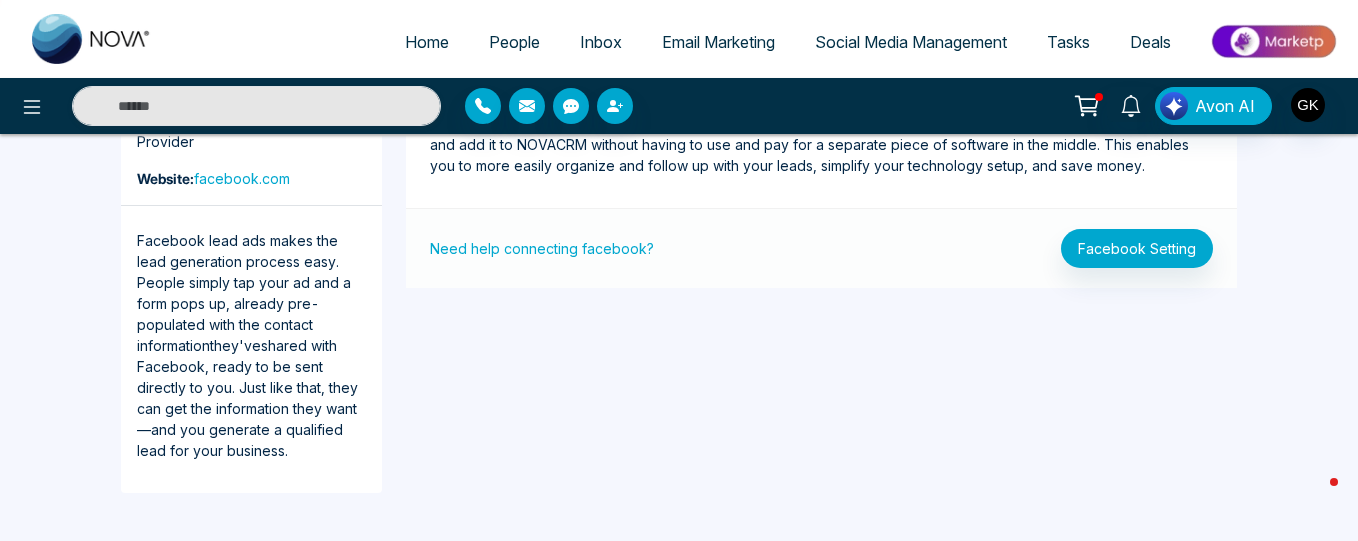 scroll, scrollTop: 0, scrollLeft: 0, axis: both 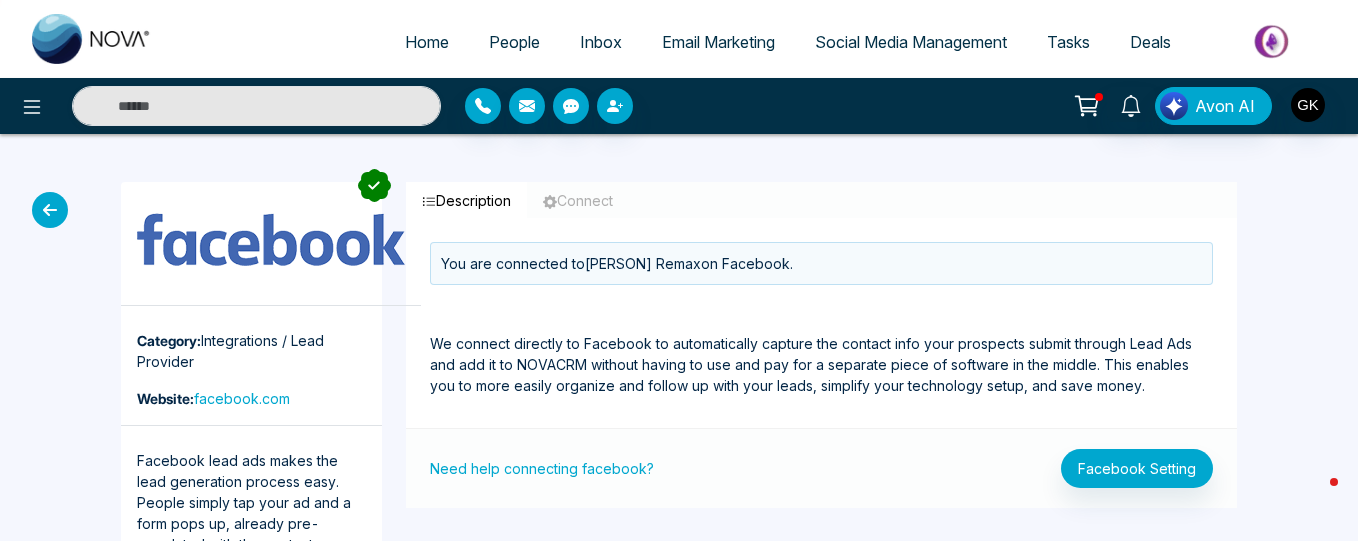 click on "Home" at bounding box center [427, 42] 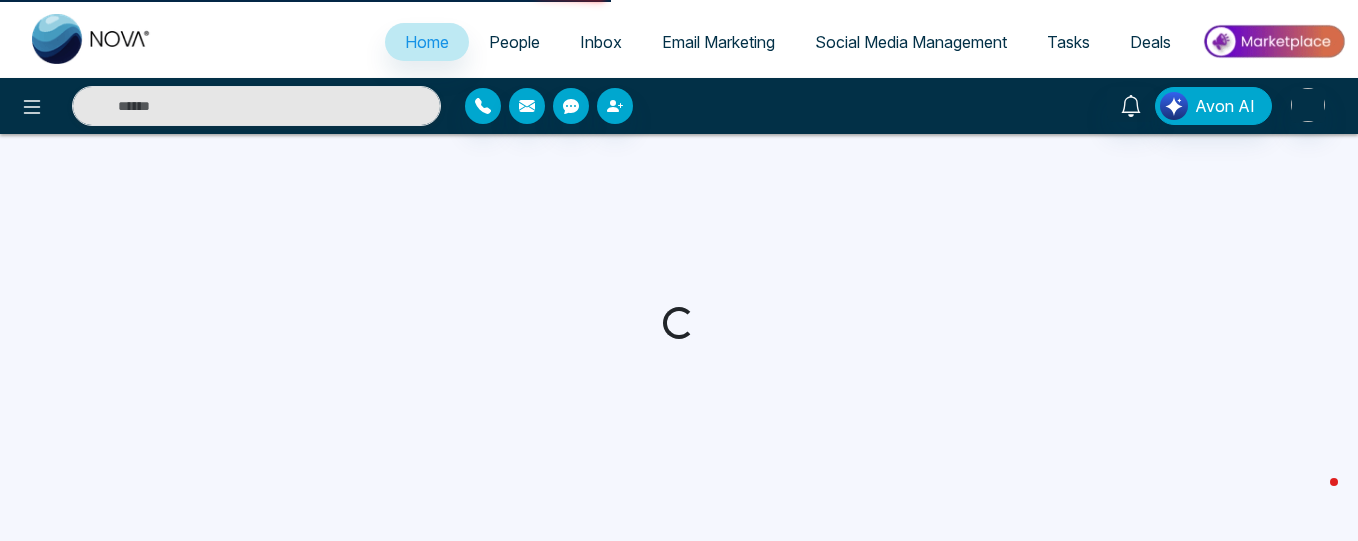 select on "*" 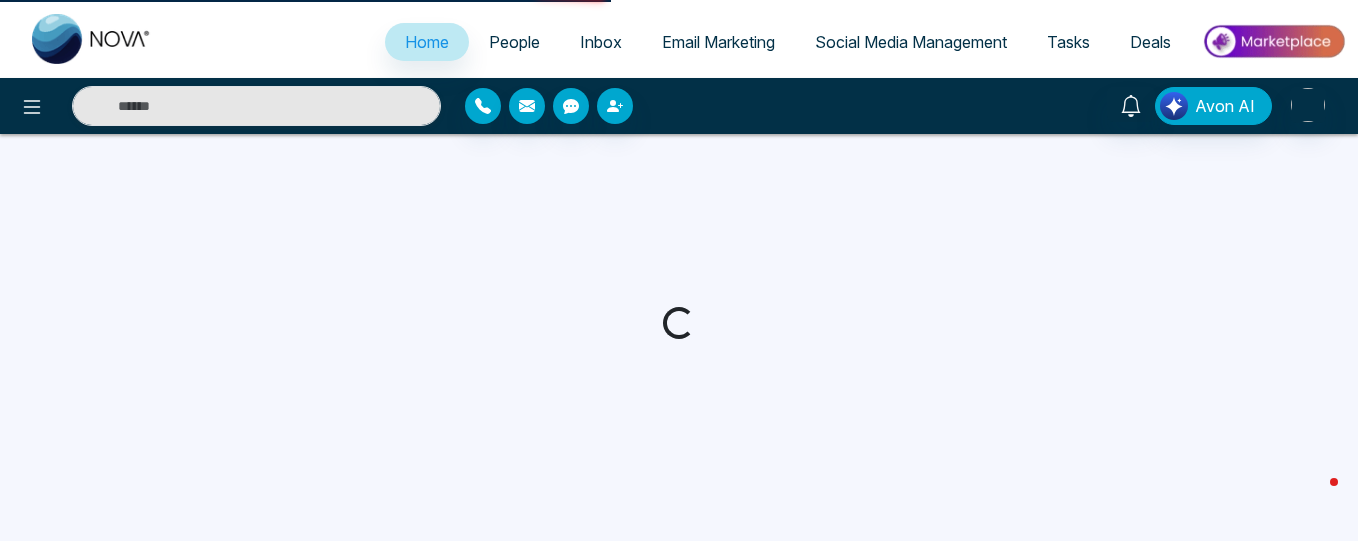 select on "*" 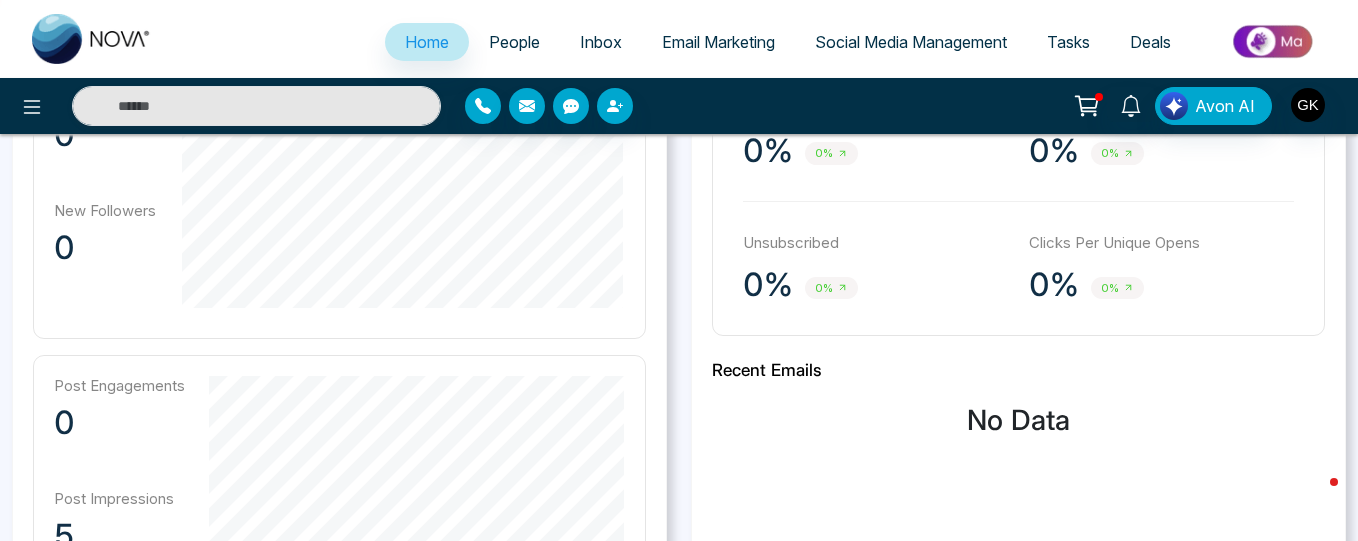 scroll, scrollTop: 495, scrollLeft: 0, axis: vertical 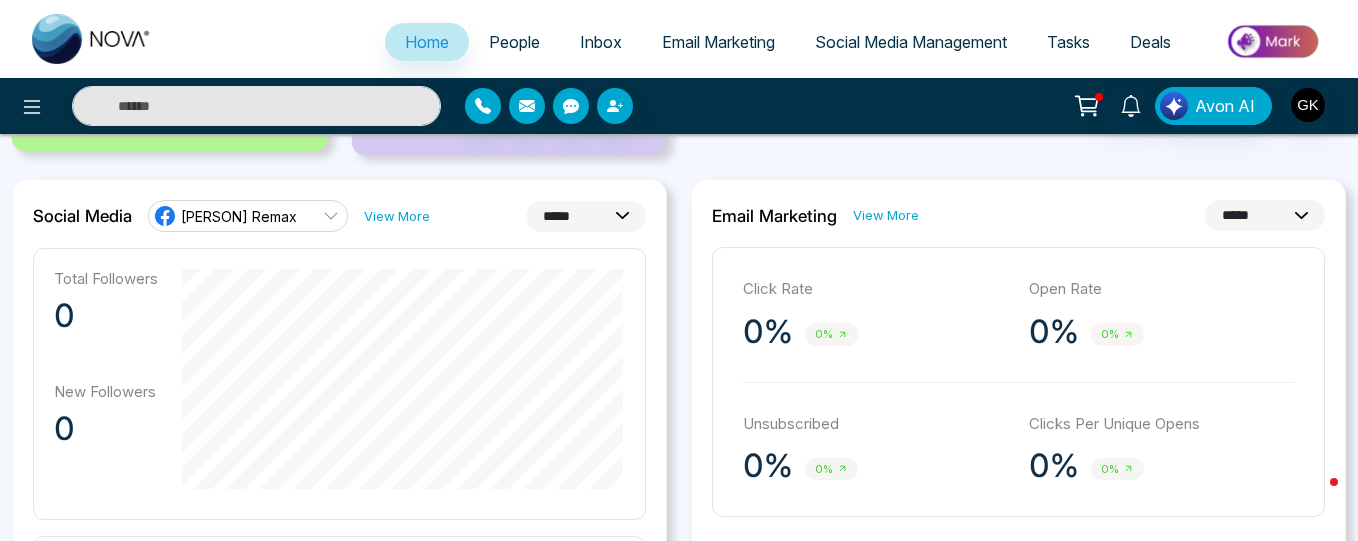 click 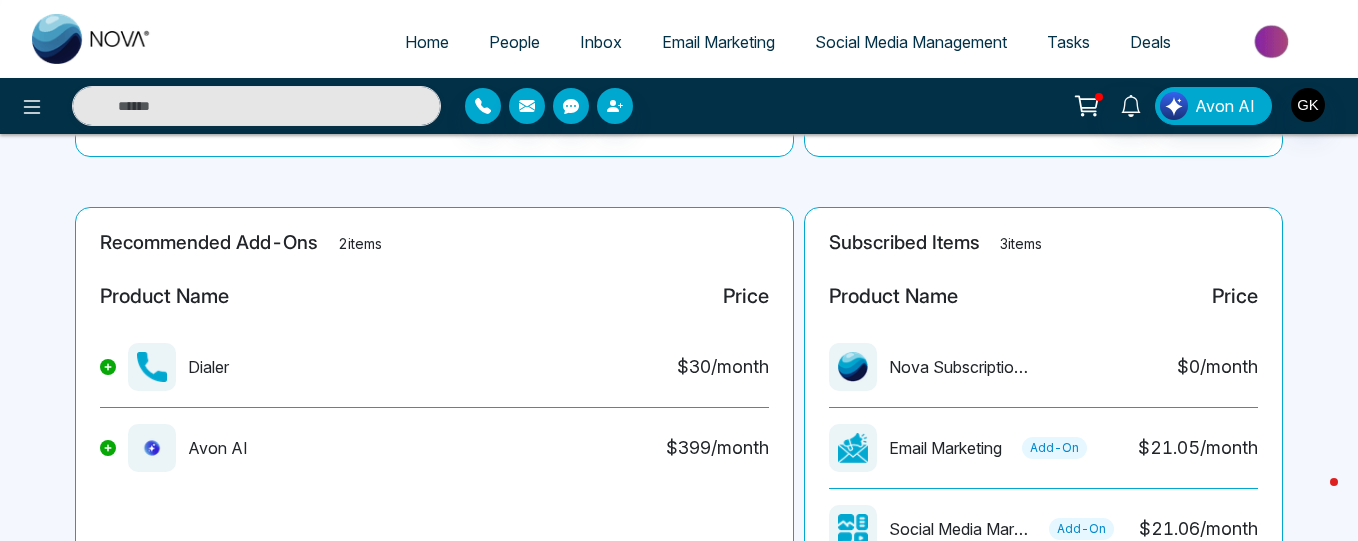scroll, scrollTop: 416, scrollLeft: 0, axis: vertical 